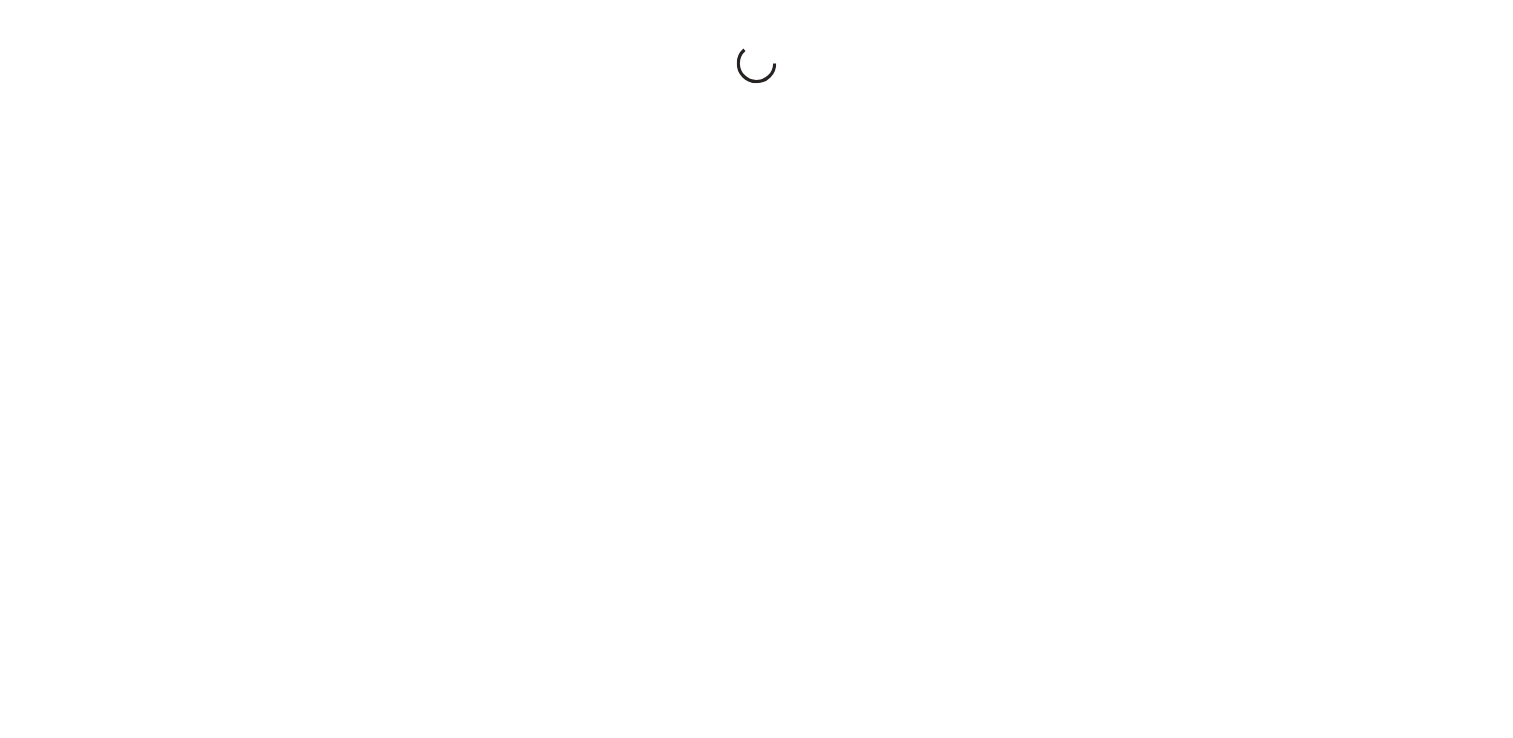 scroll, scrollTop: 0, scrollLeft: 0, axis: both 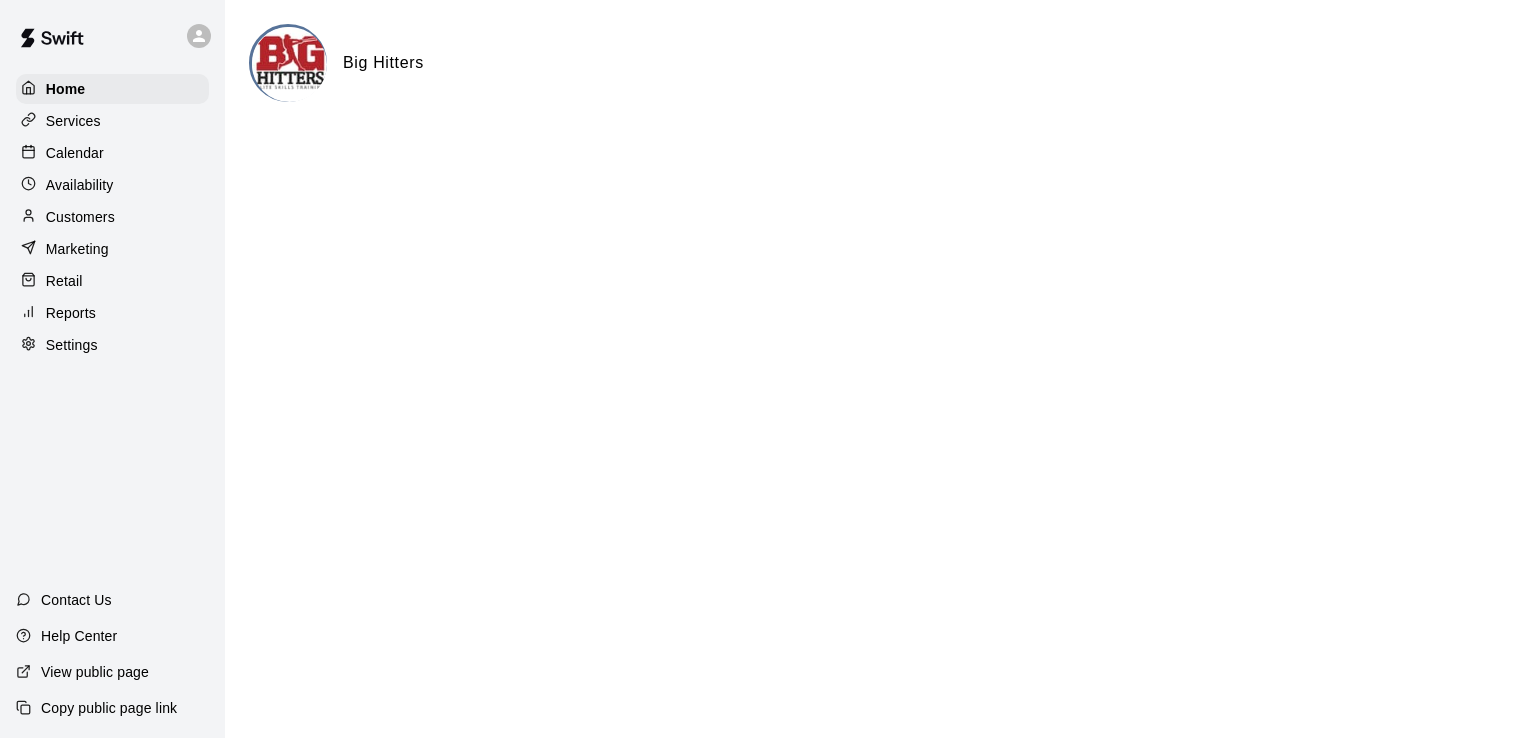 click on "Calendar" at bounding box center [112, 153] 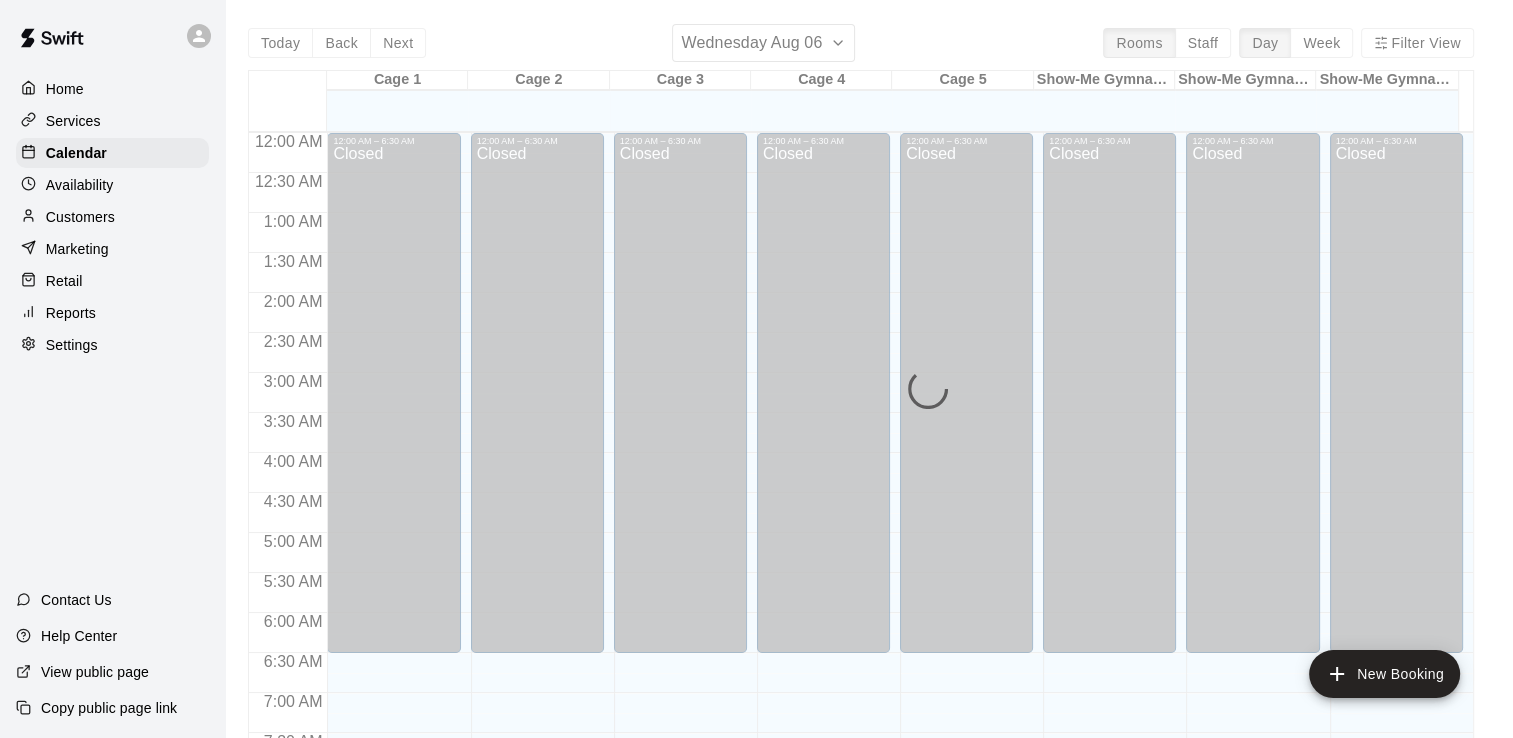scroll, scrollTop: 890, scrollLeft: 0, axis: vertical 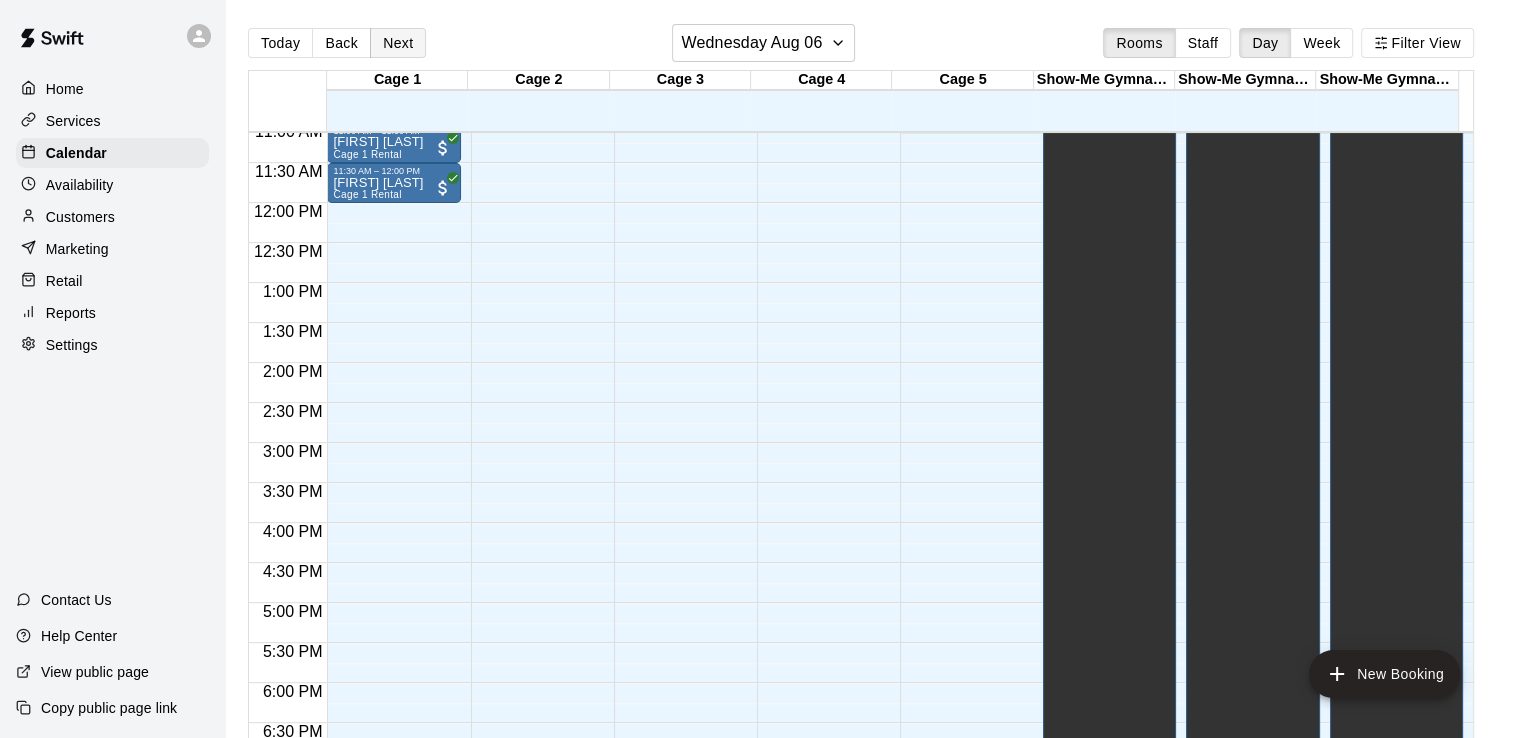 click on "Next" at bounding box center (398, 43) 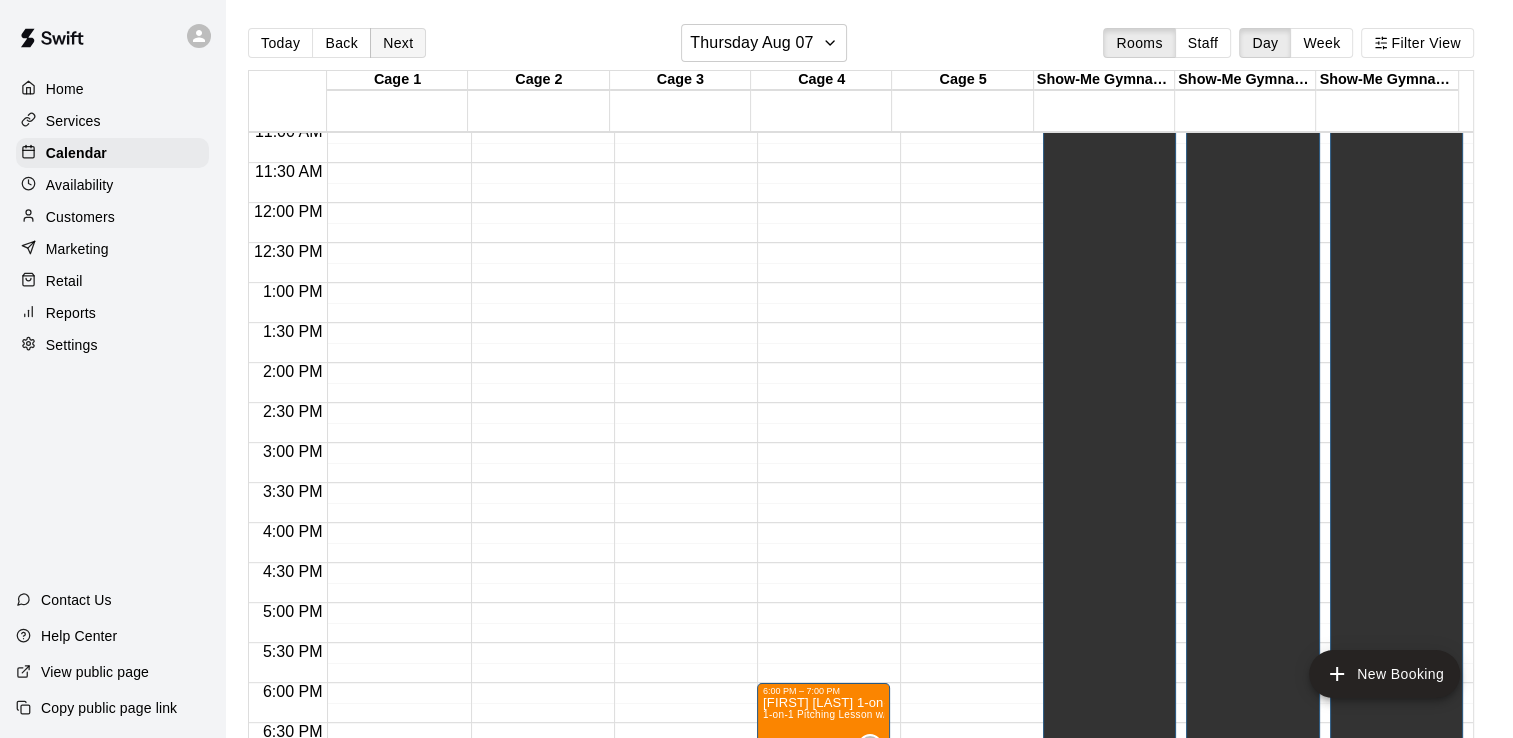 click on "Next" at bounding box center [398, 43] 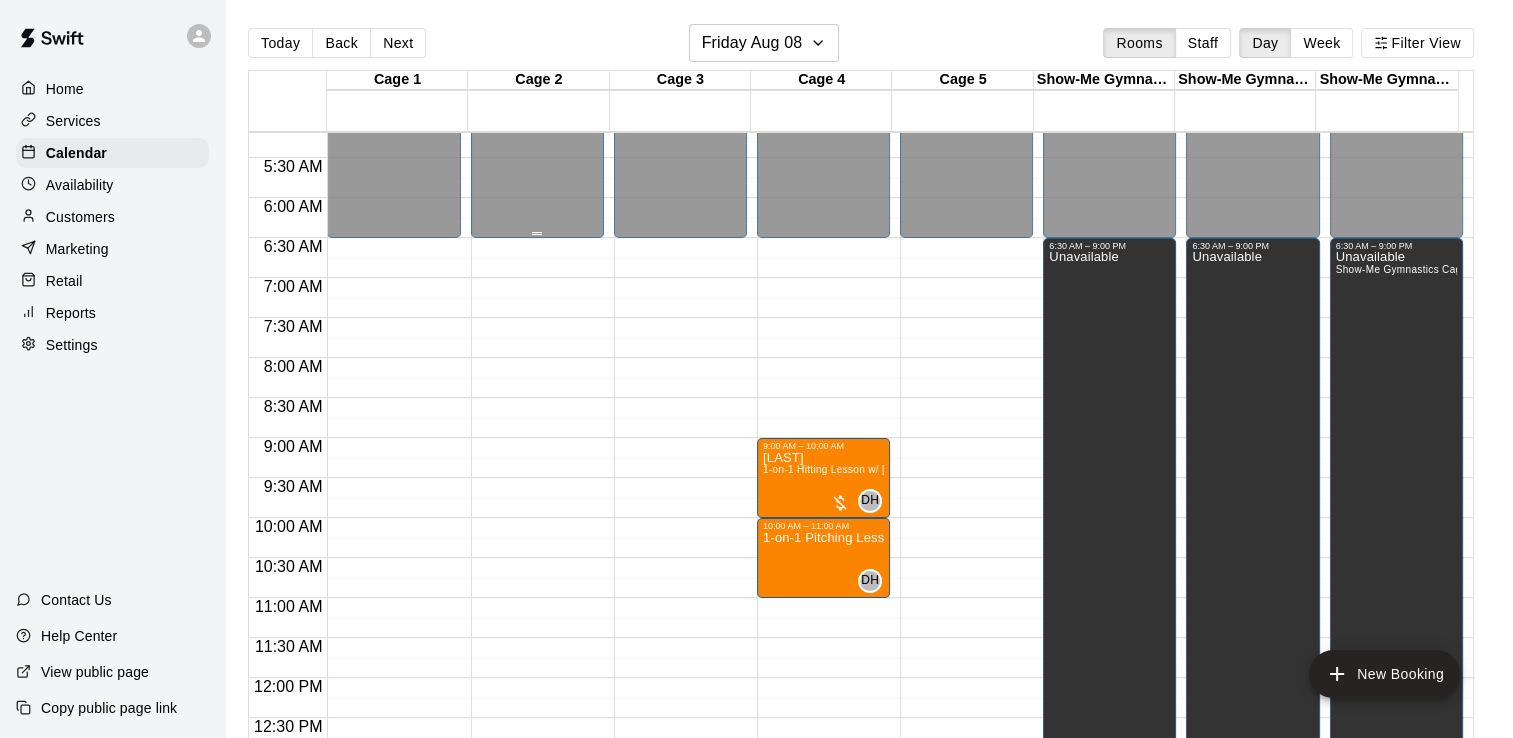 scroll, scrollTop: 368, scrollLeft: 0, axis: vertical 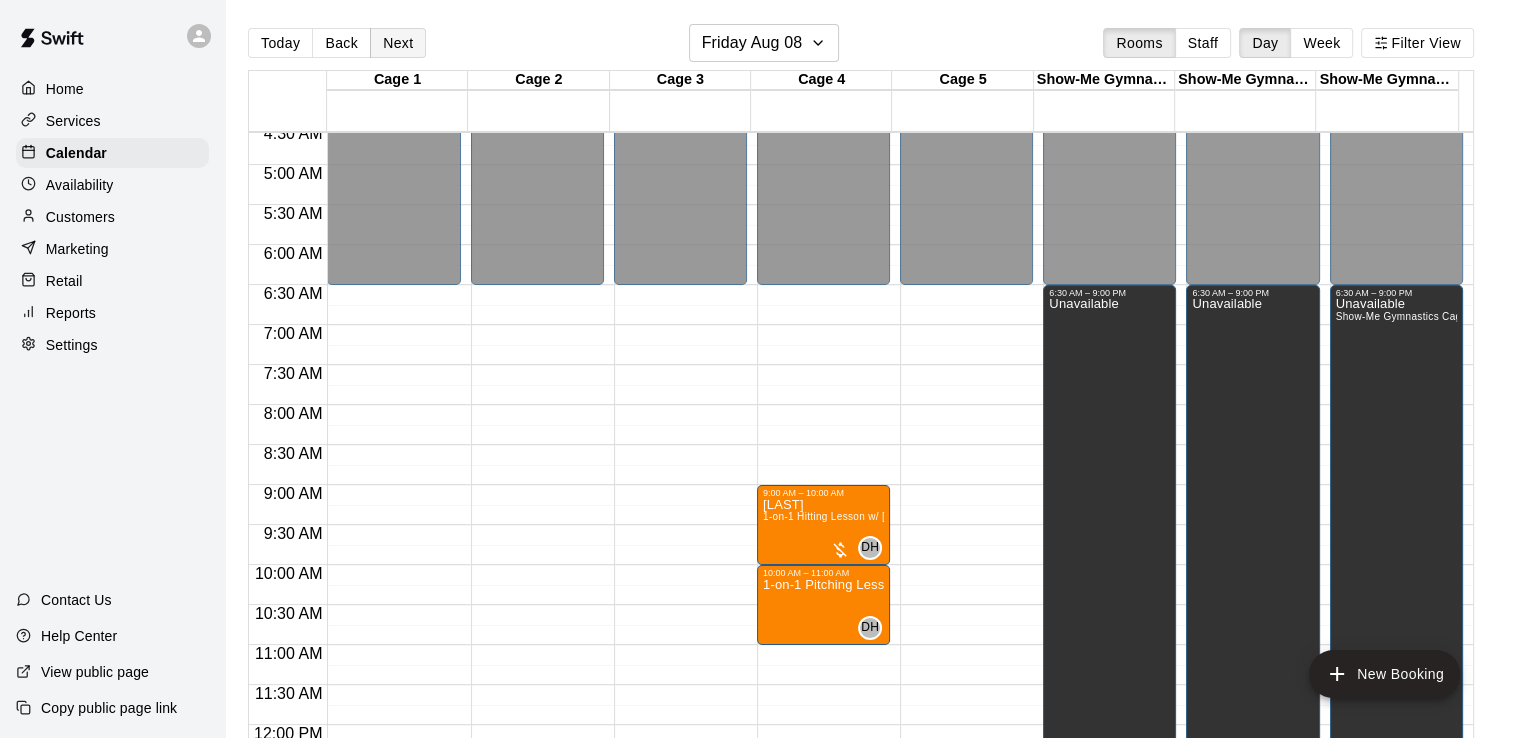 click on "Next" at bounding box center (398, 43) 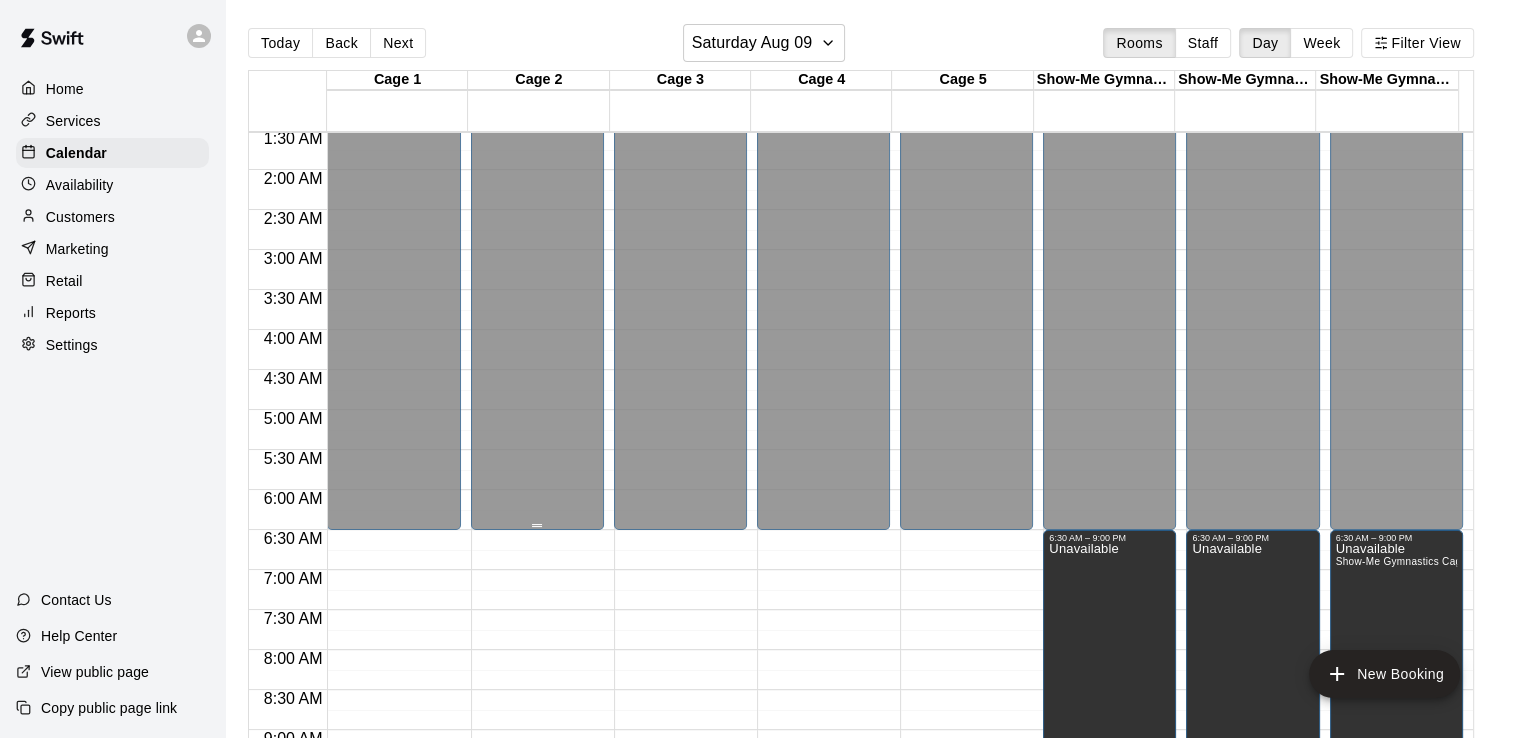 scroll, scrollTop: 0, scrollLeft: 0, axis: both 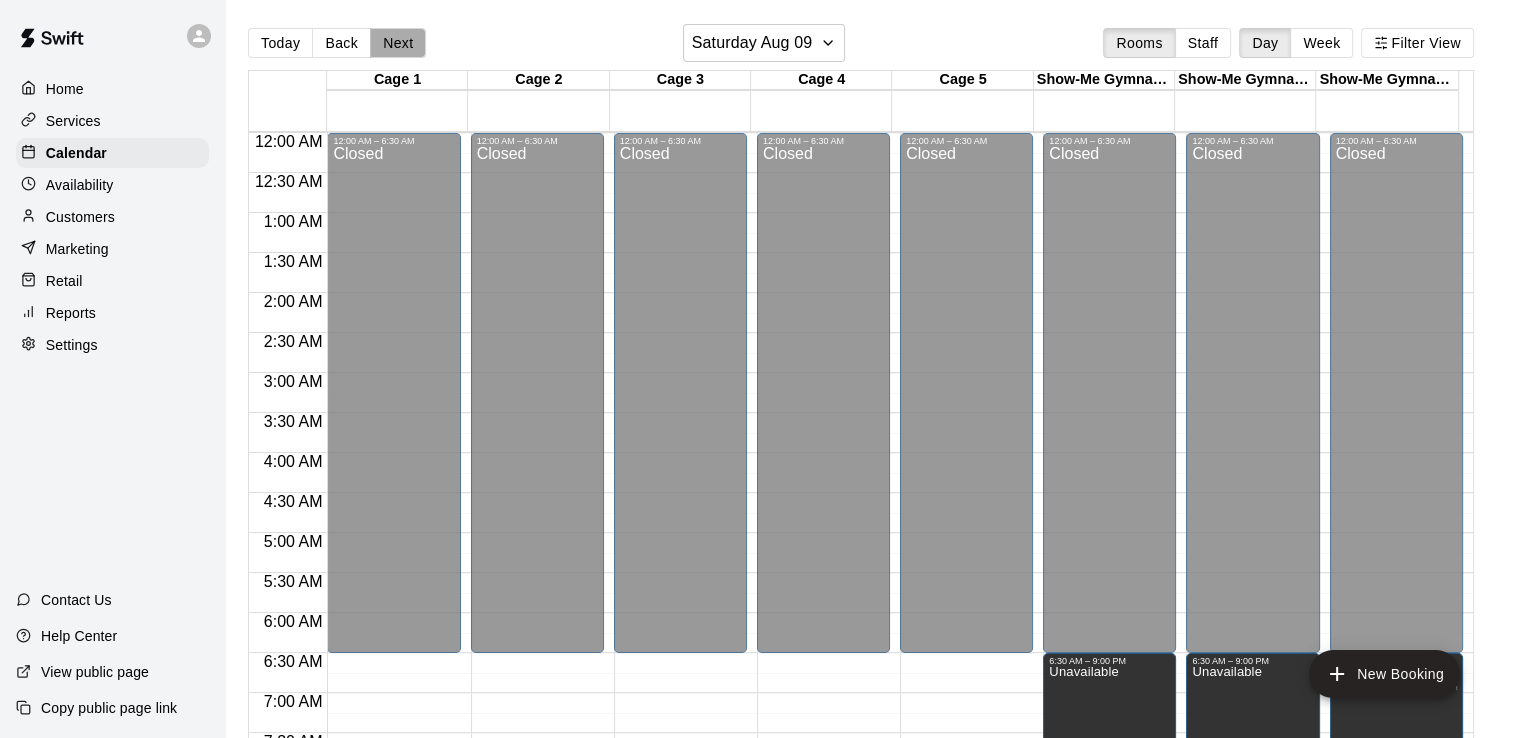 click on "Next" at bounding box center (398, 43) 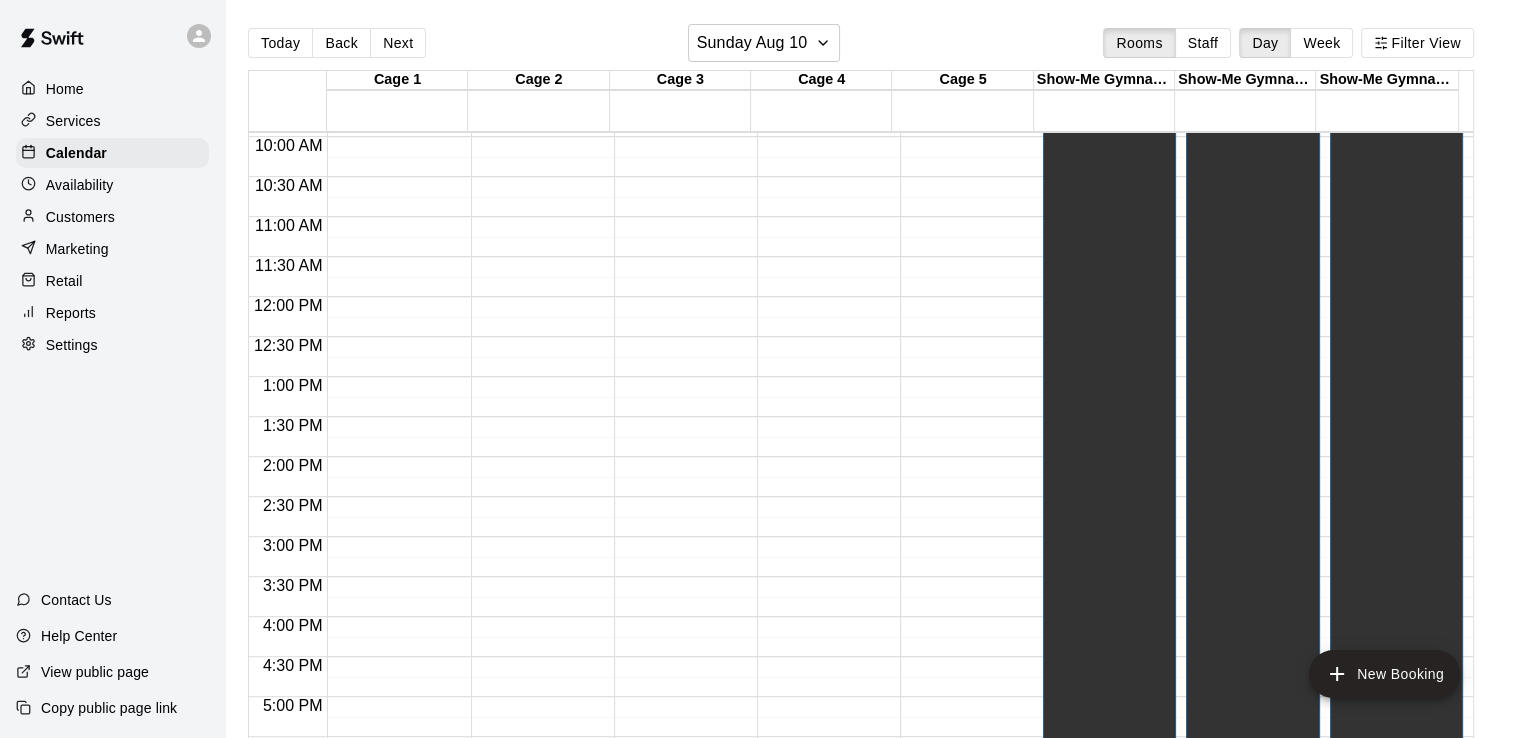 scroll, scrollTop: 806, scrollLeft: 0, axis: vertical 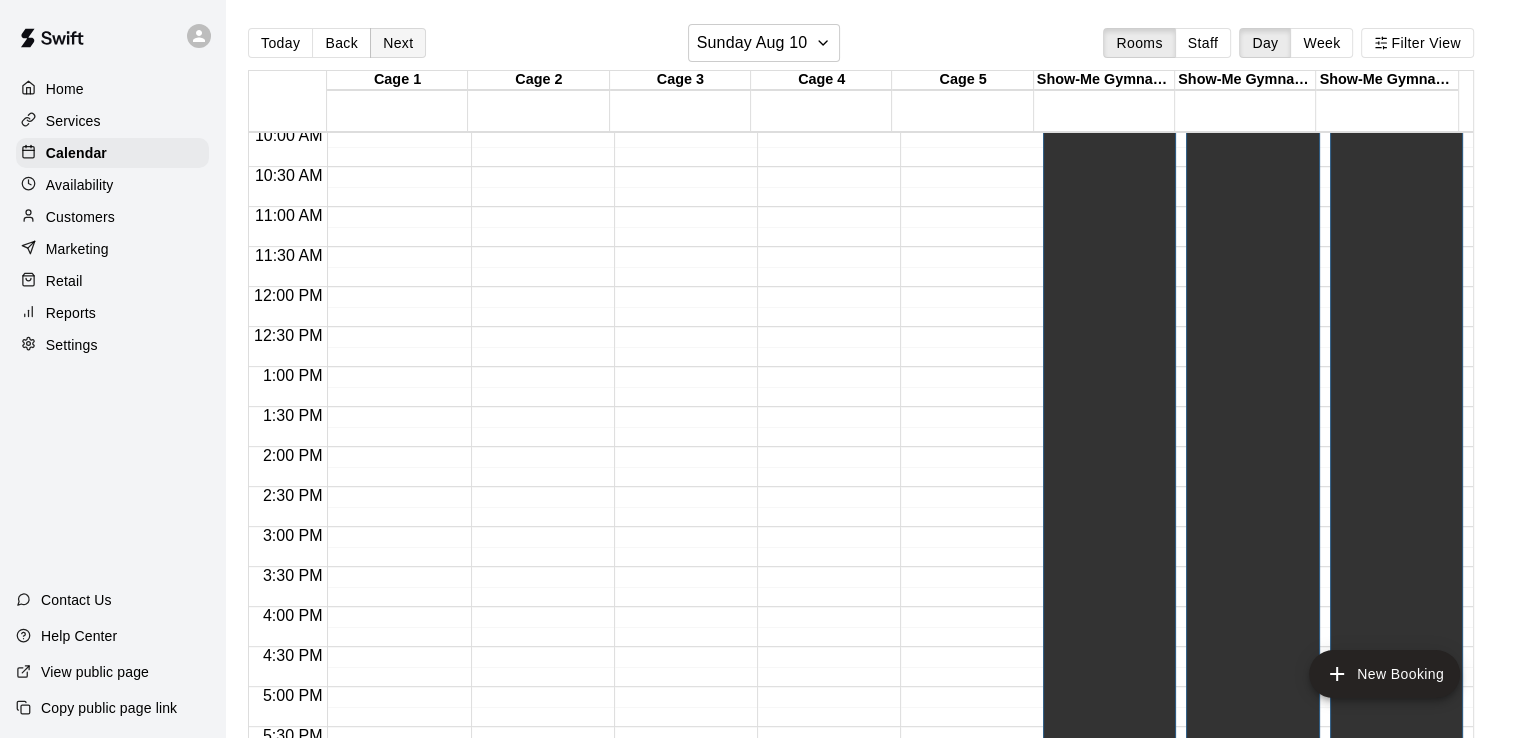 click on "Next" at bounding box center [398, 43] 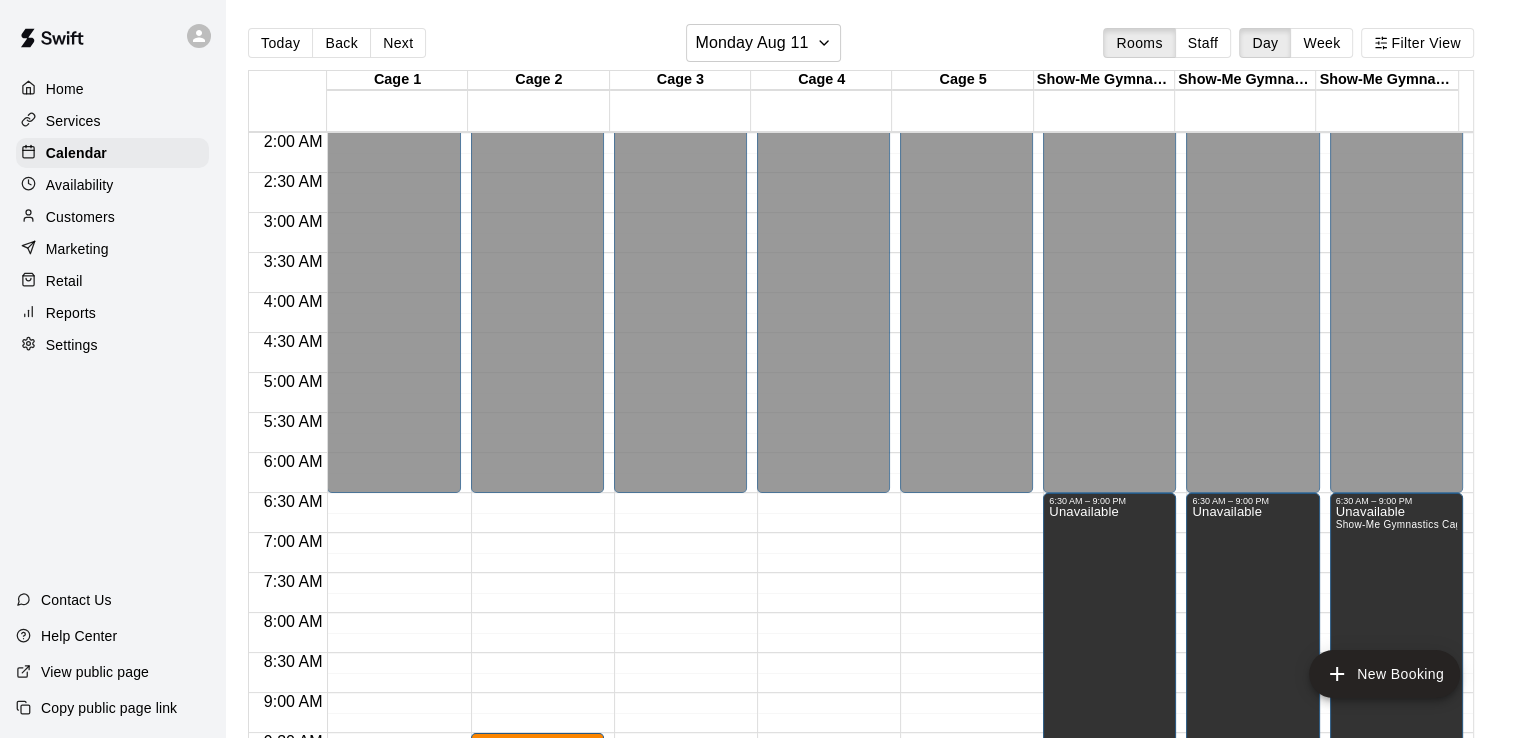 scroll, scrollTop: 0, scrollLeft: 0, axis: both 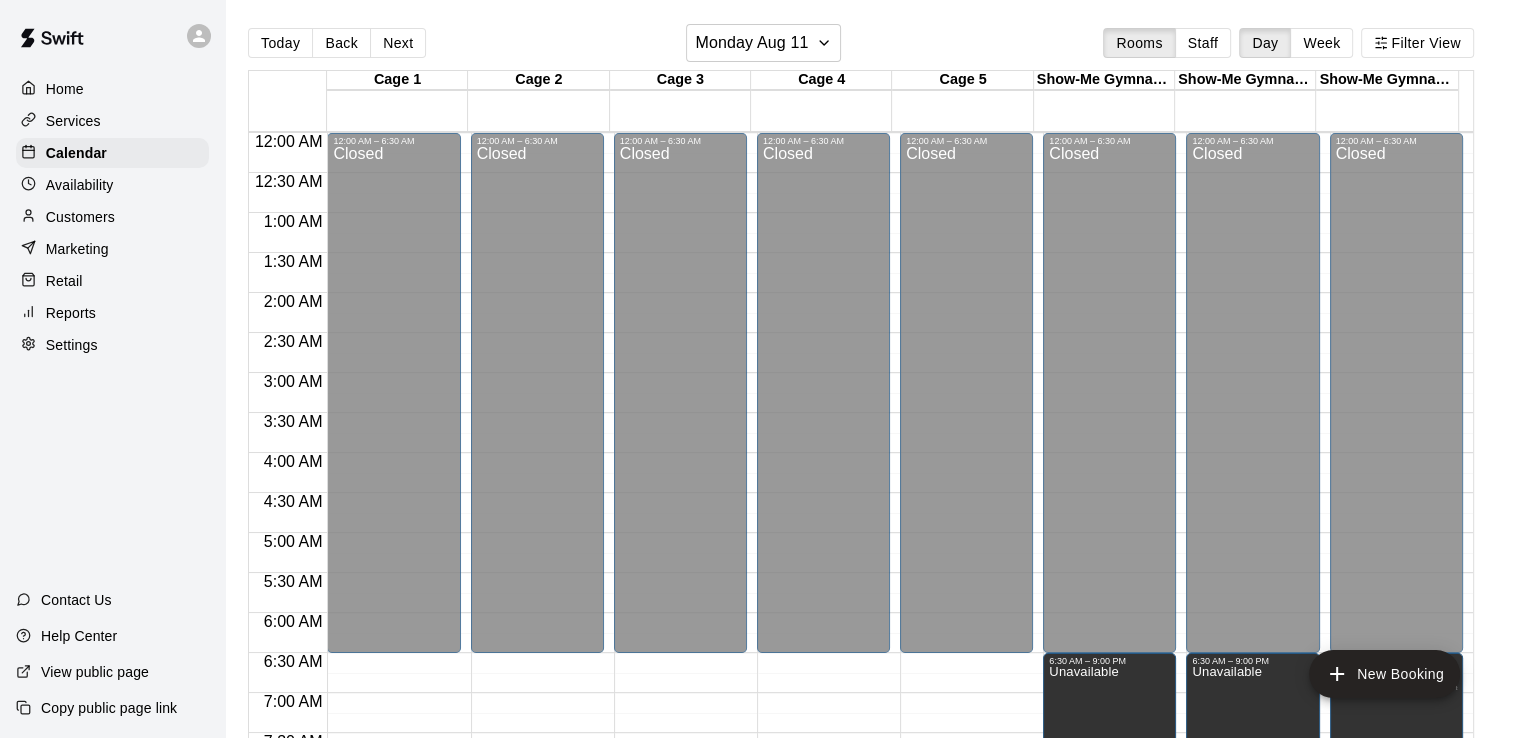 click on "Home" at bounding box center (112, 89) 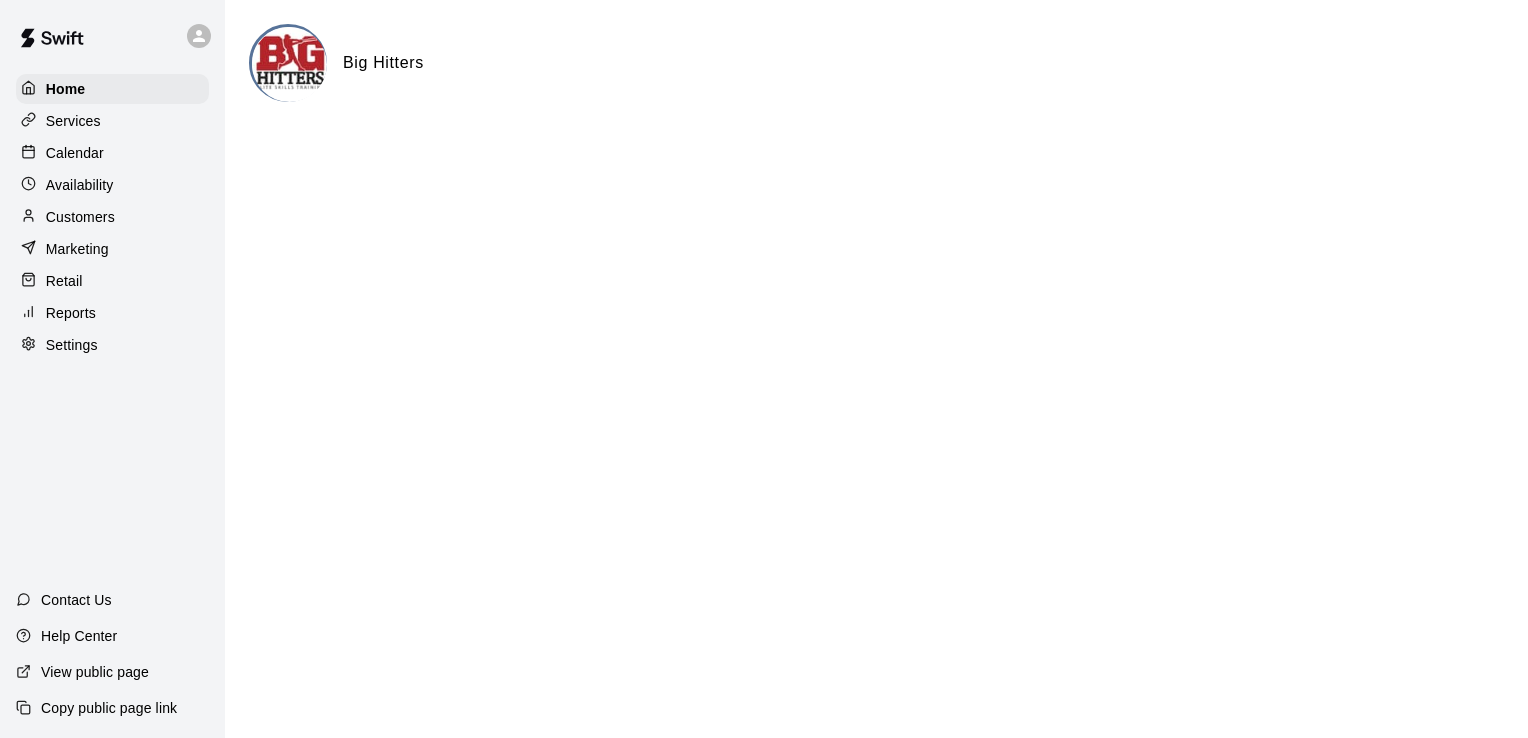 click on "Customers" at bounding box center [80, 217] 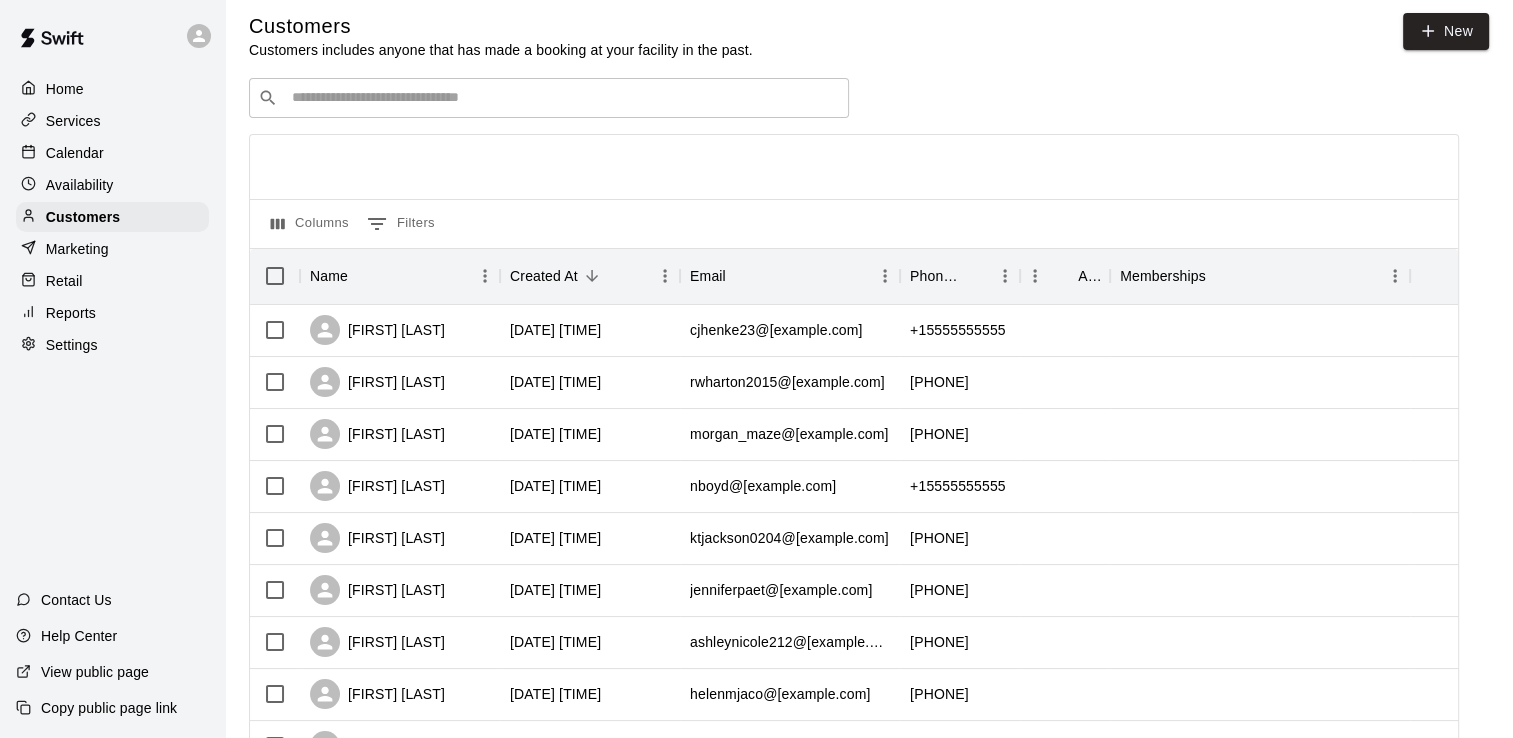 scroll, scrollTop: 0, scrollLeft: 0, axis: both 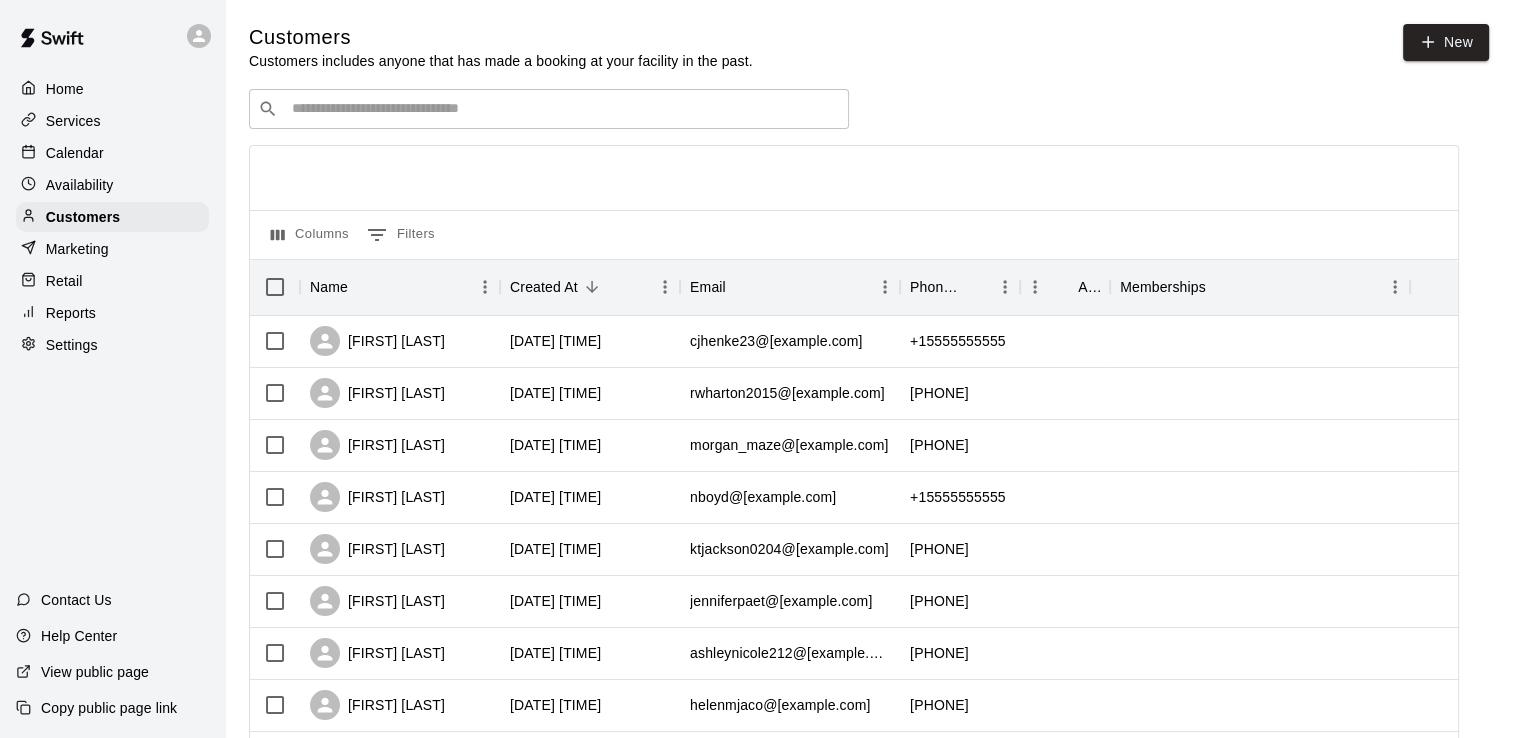 click on "Home" at bounding box center [112, 89] 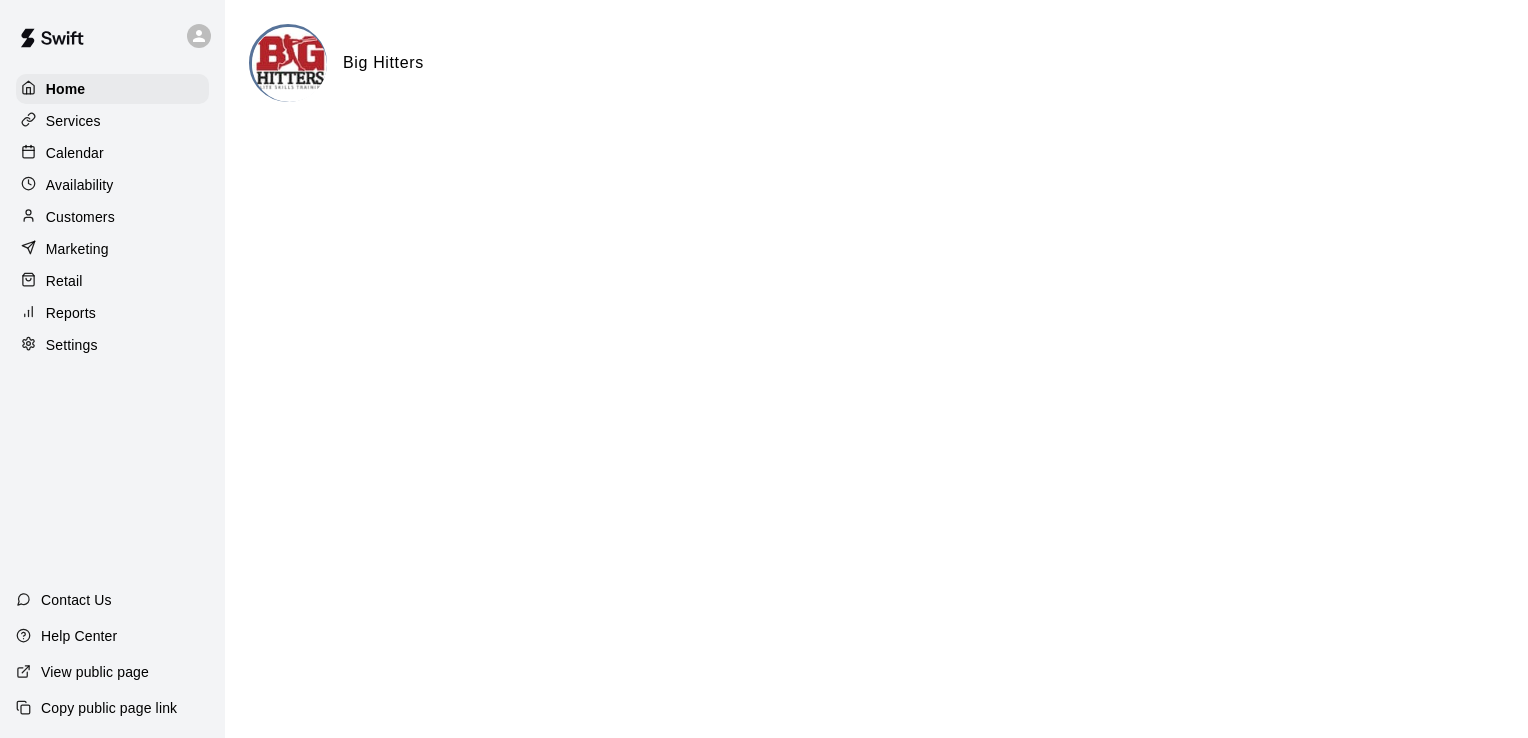 click on "Customers" at bounding box center (80, 217) 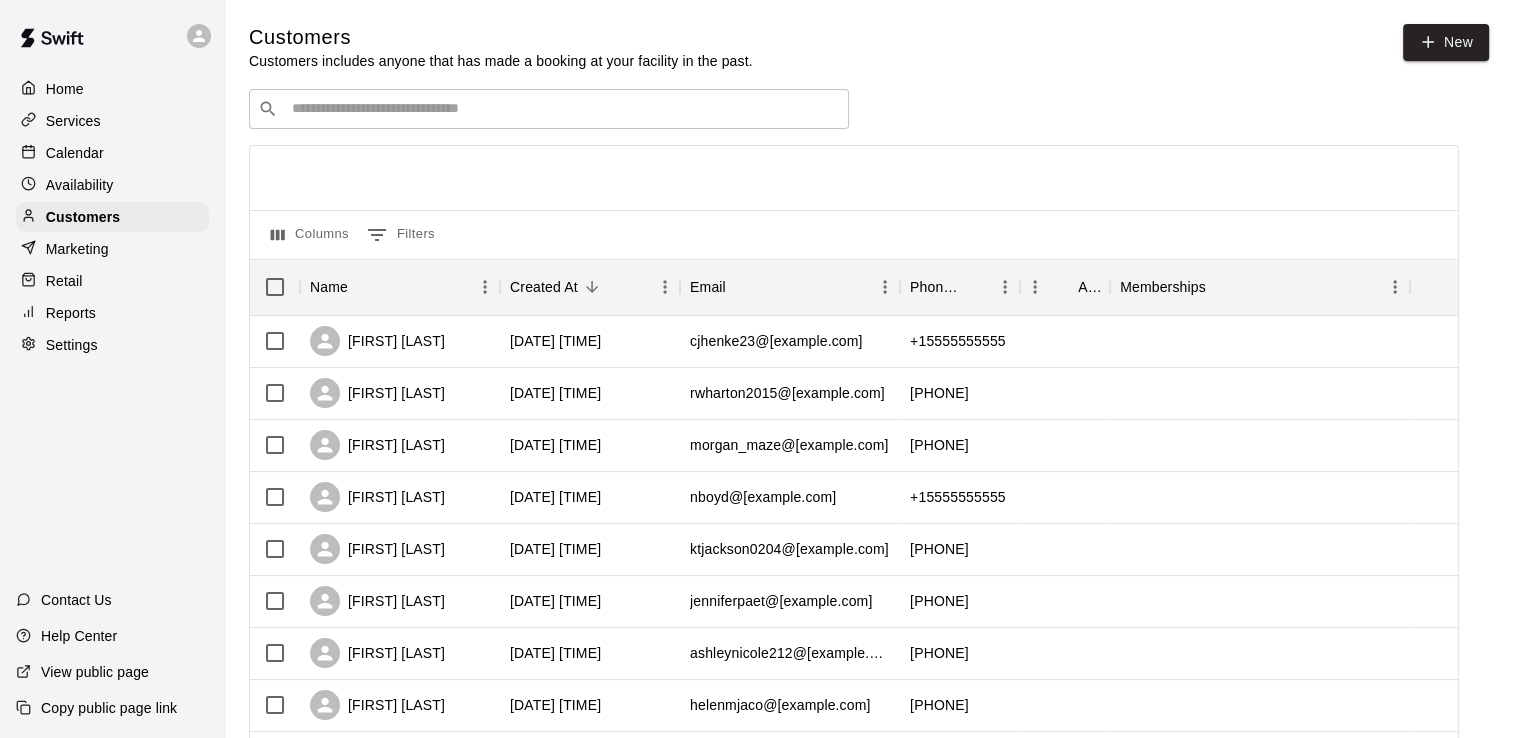 click at bounding box center [563, 109] 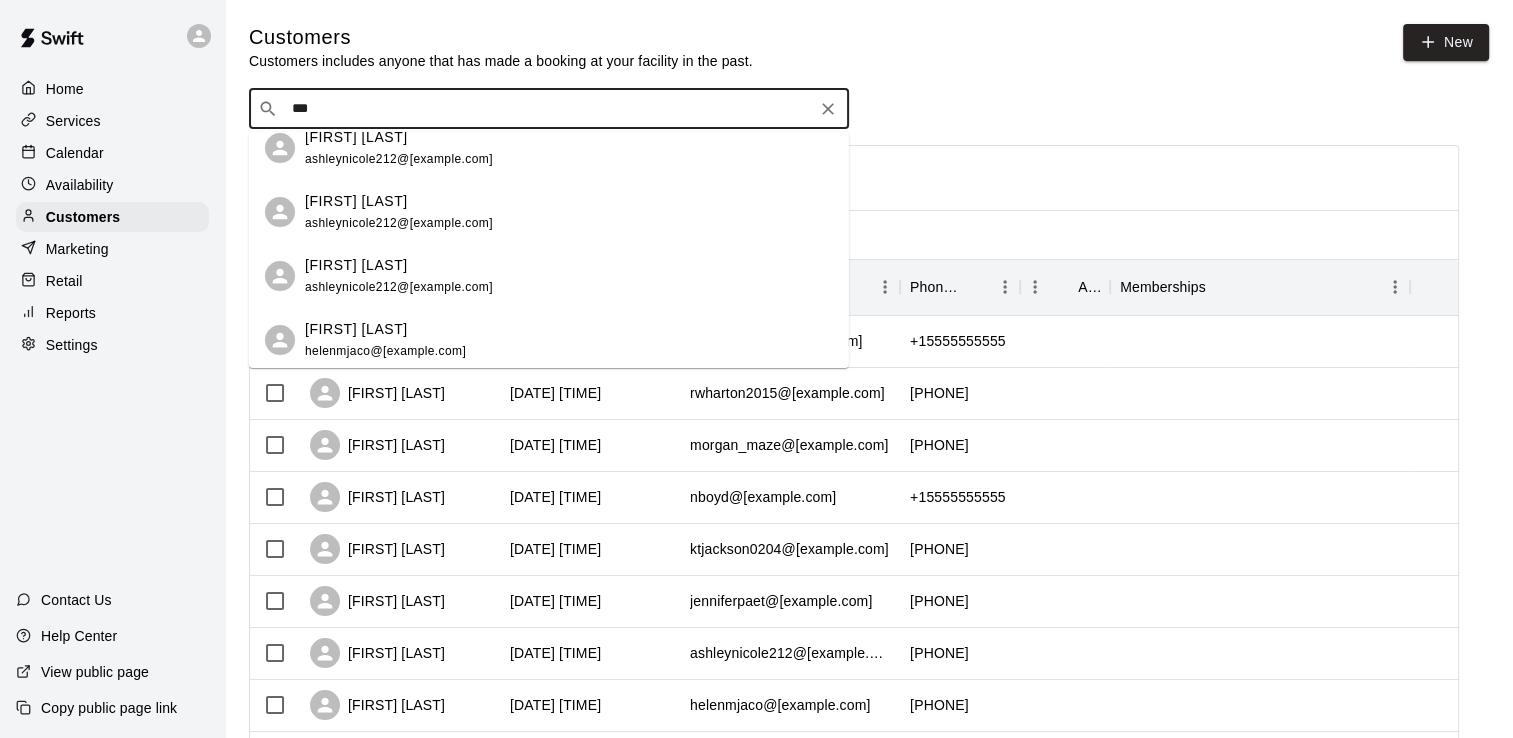 scroll, scrollTop: 0, scrollLeft: 0, axis: both 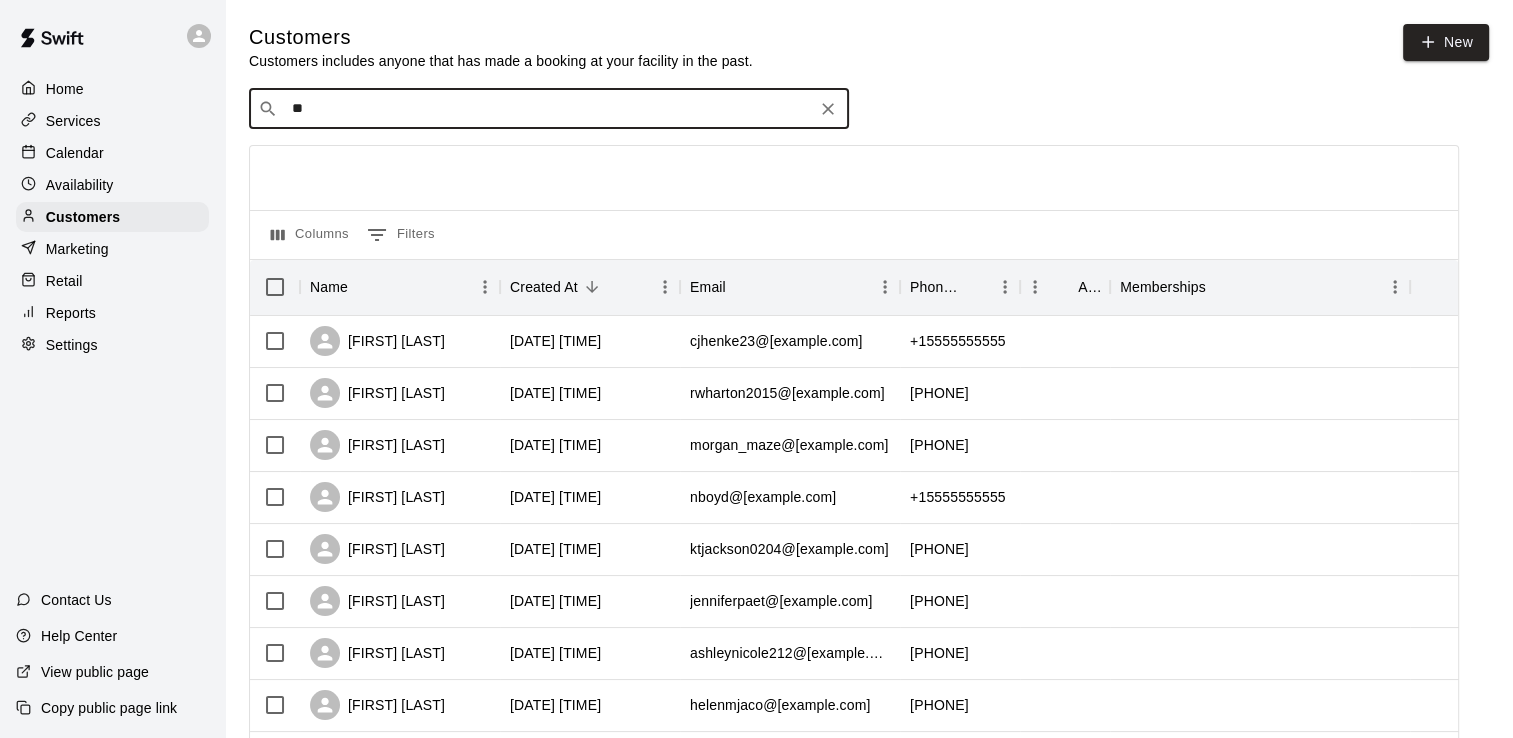 type on "*" 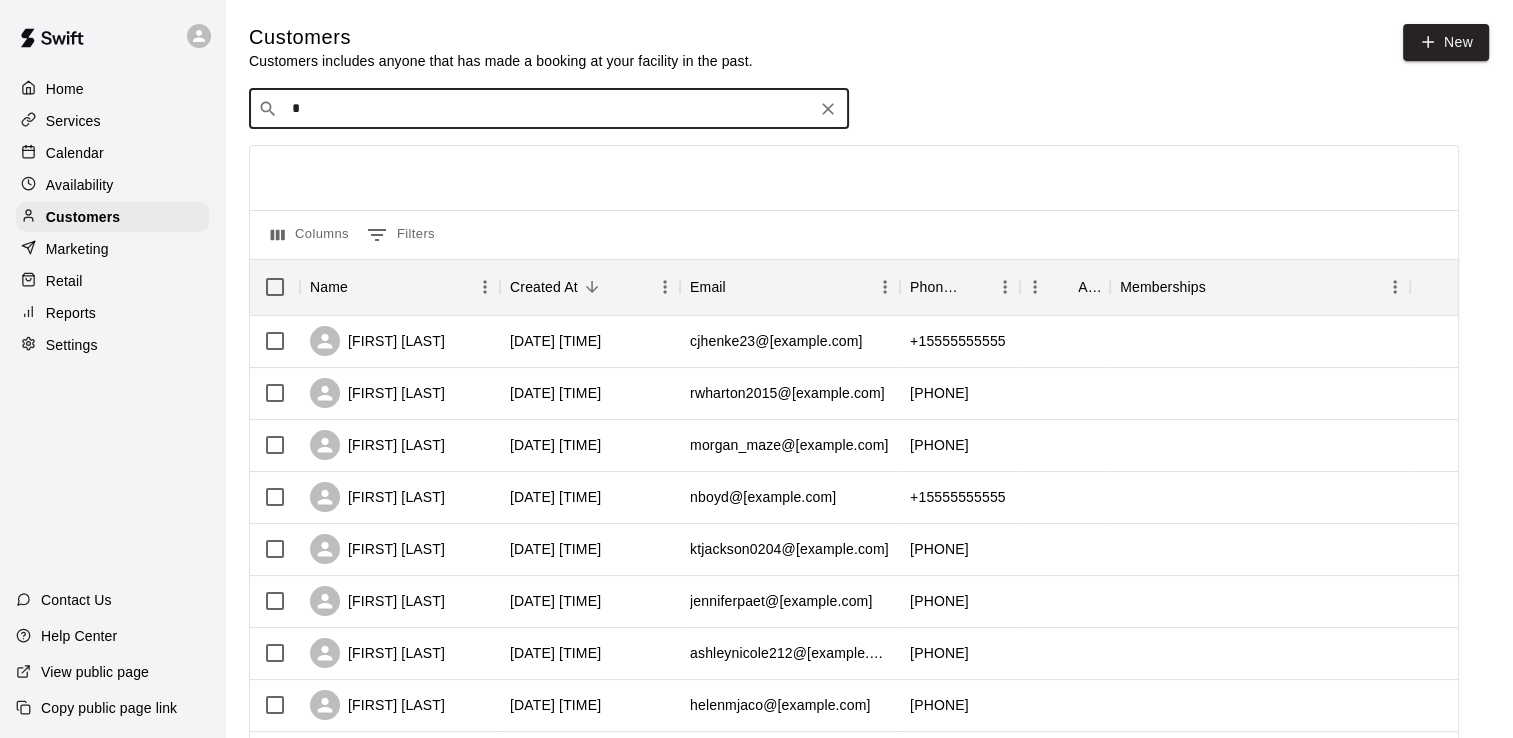 type 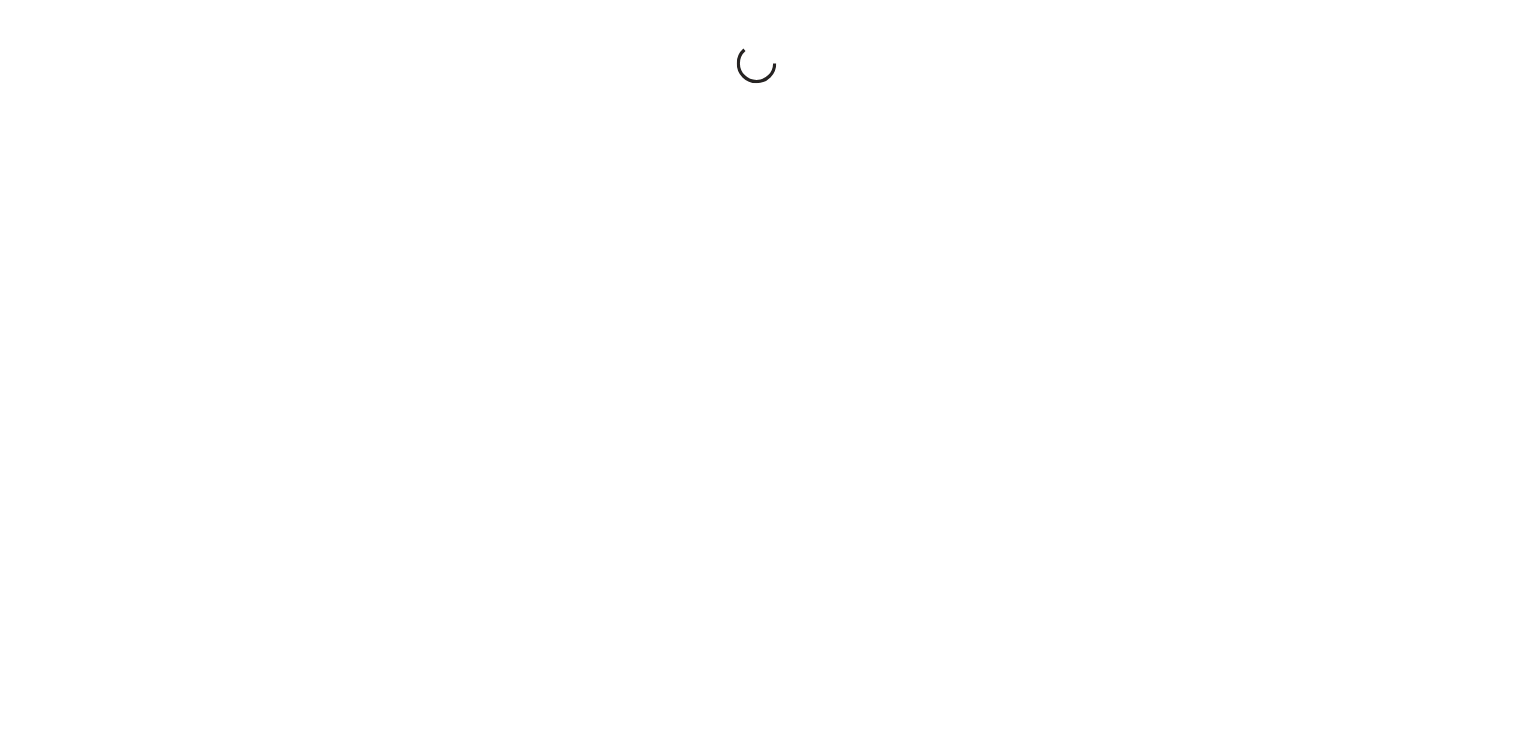 scroll, scrollTop: 0, scrollLeft: 0, axis: both 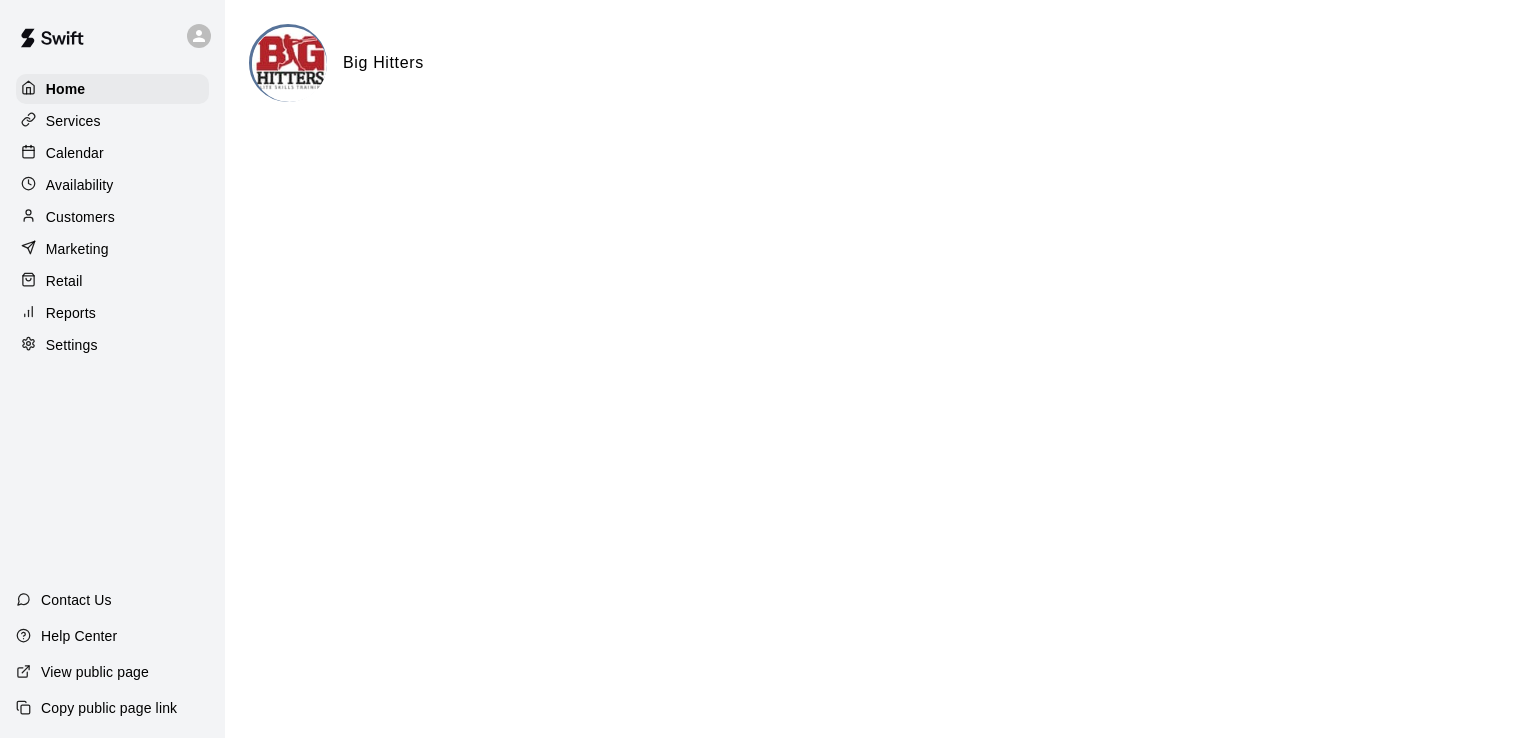 click on "Customers" at bounding box center (80, 217) 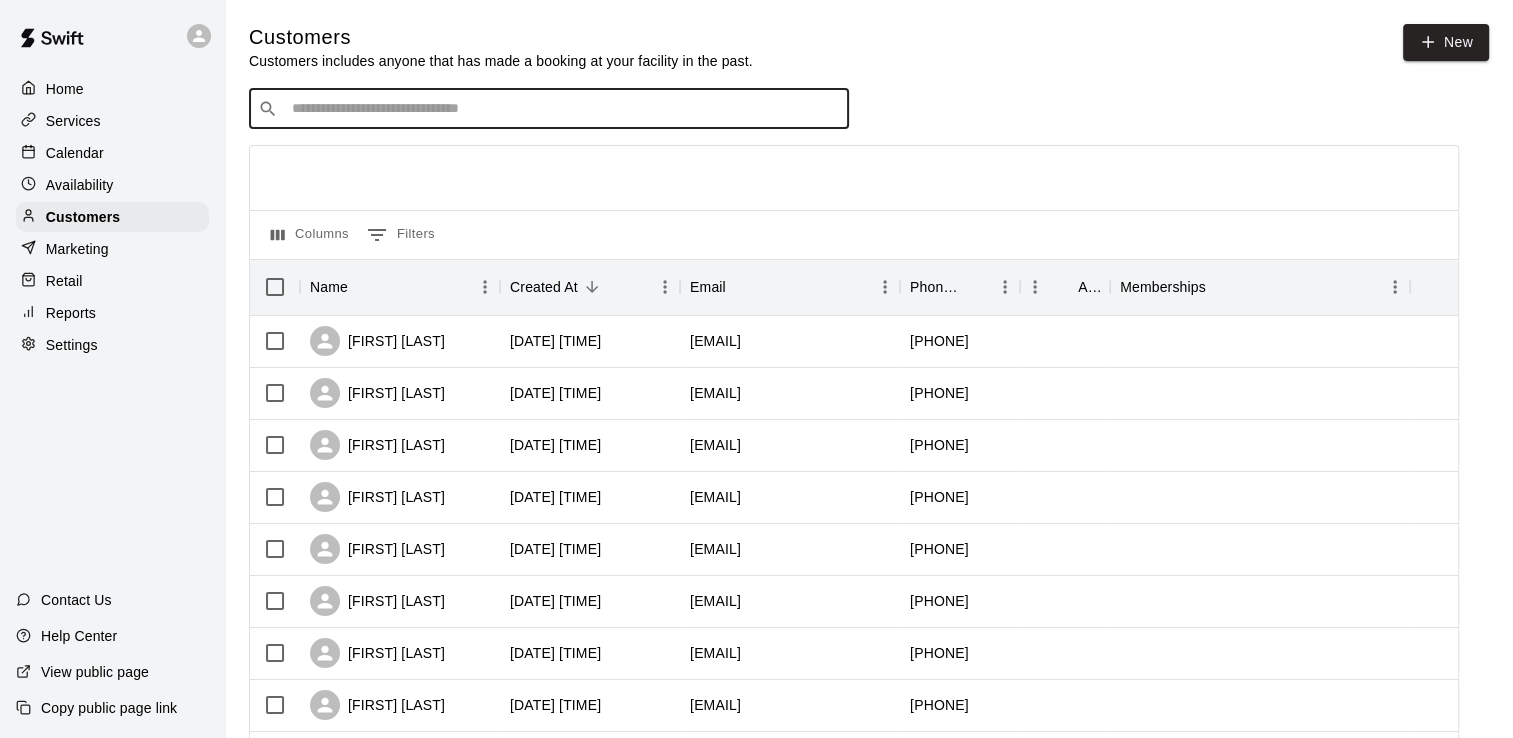 click at bounding box center [563, 109] 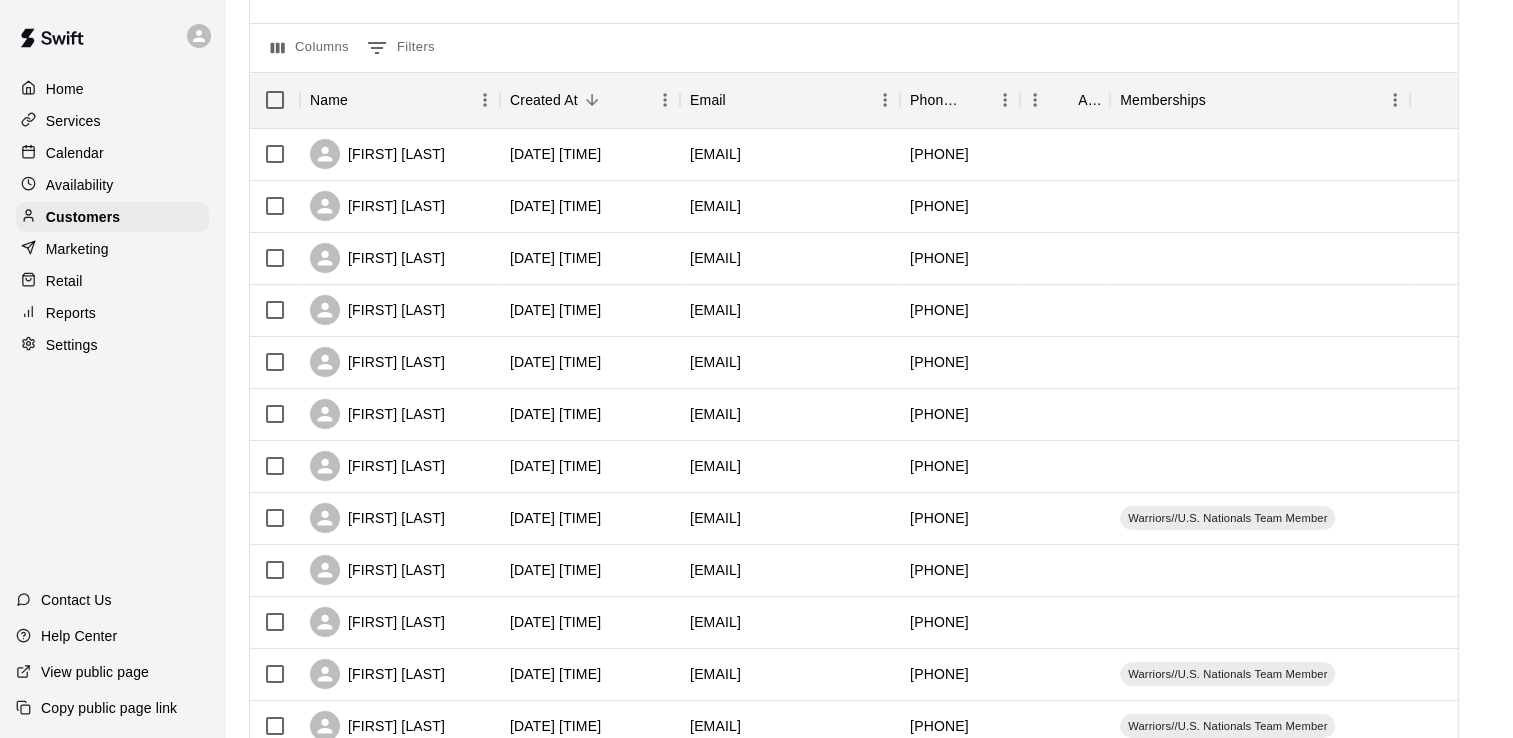 scroll, scrollTop: 0, scrollLeft: 0, axis: both 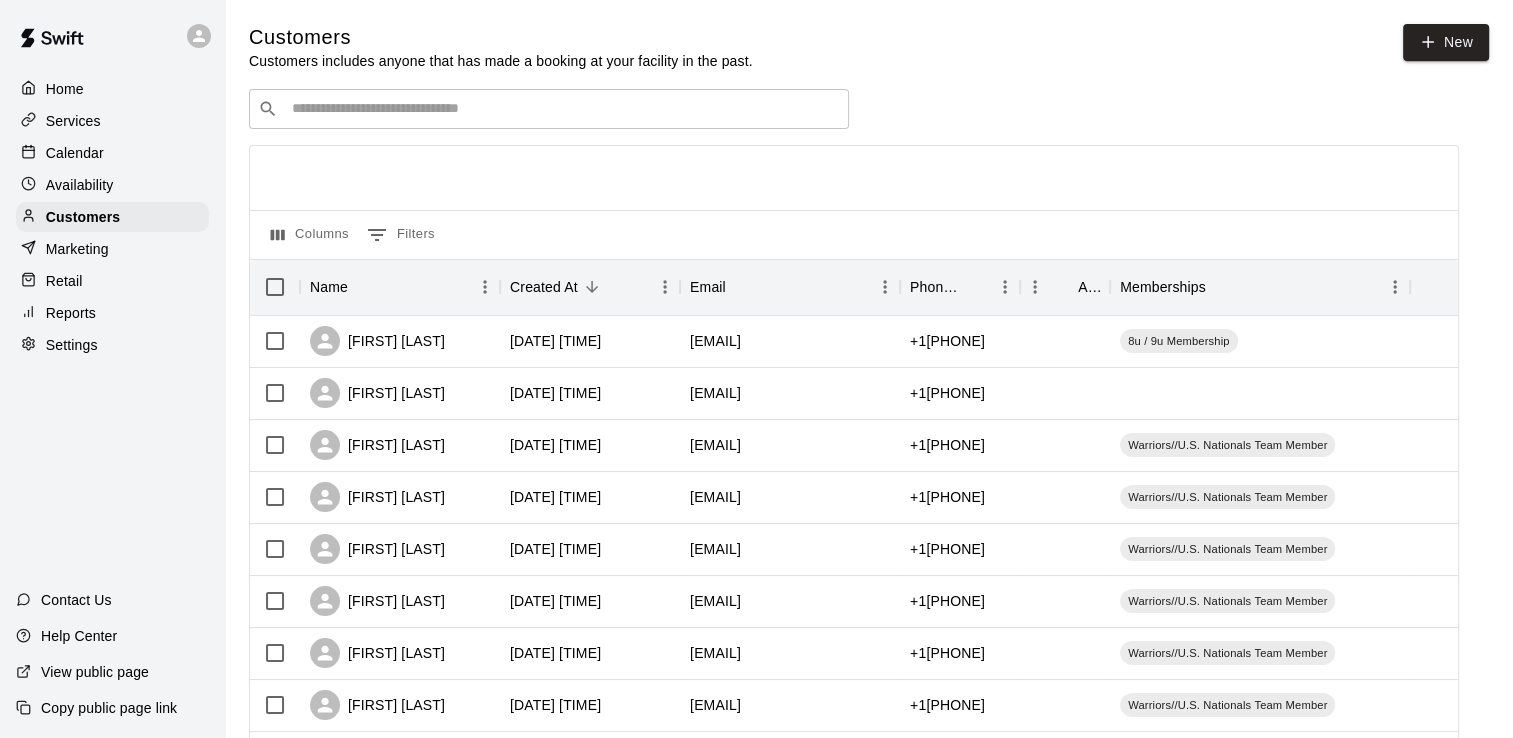 click on "Home" at bounding box center [112, 89] 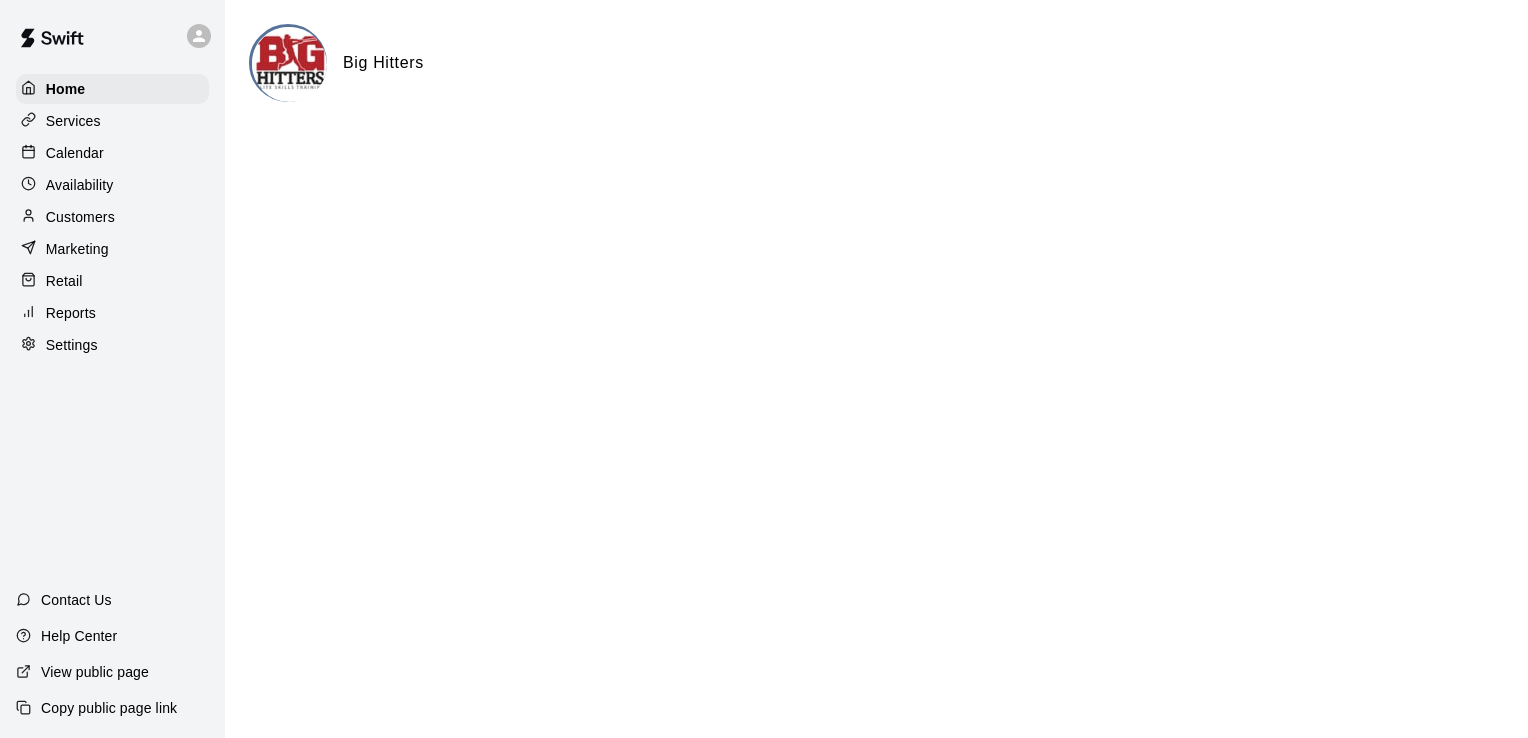 click on "Services" at bounding box center [112, 121] 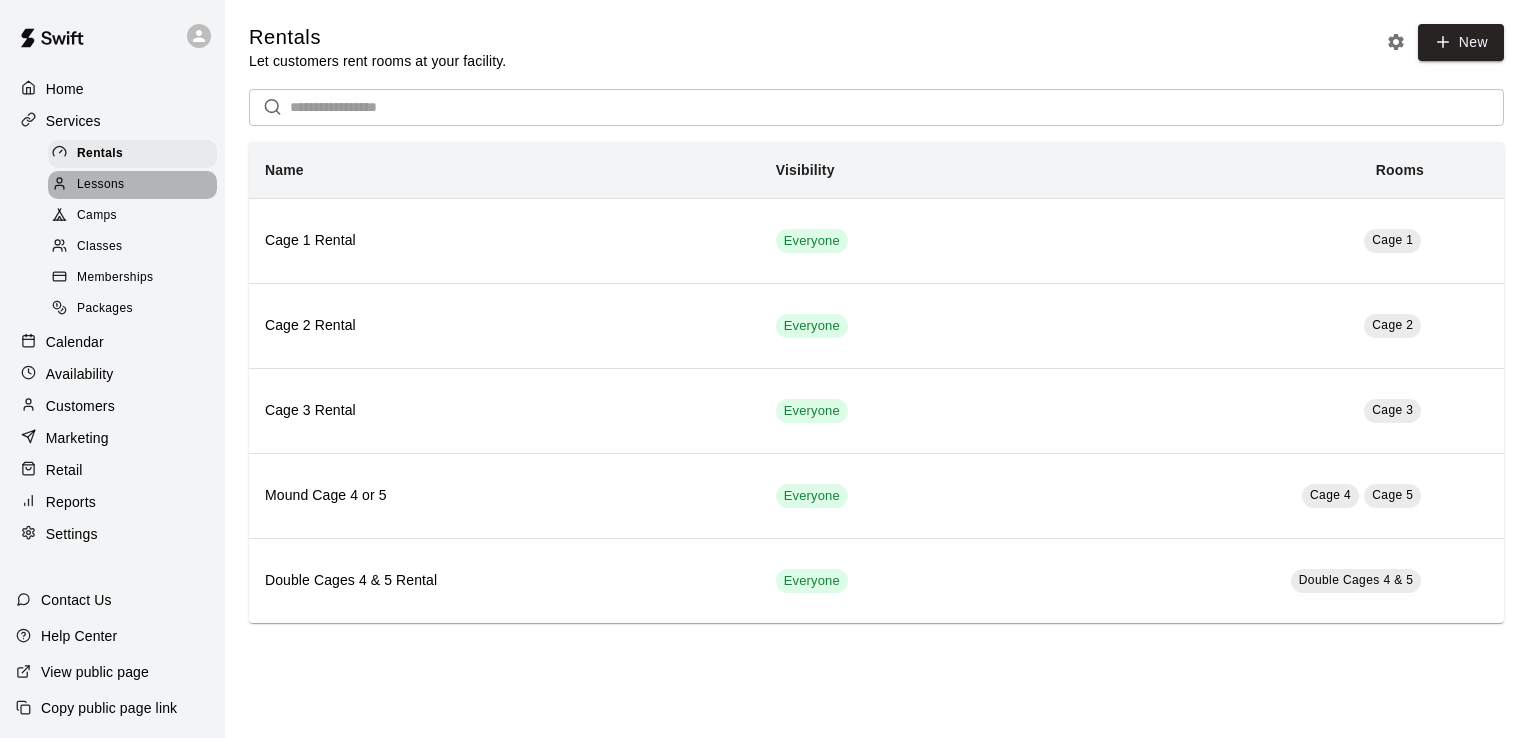click on "Lessons" at bounding box center (132, 185) 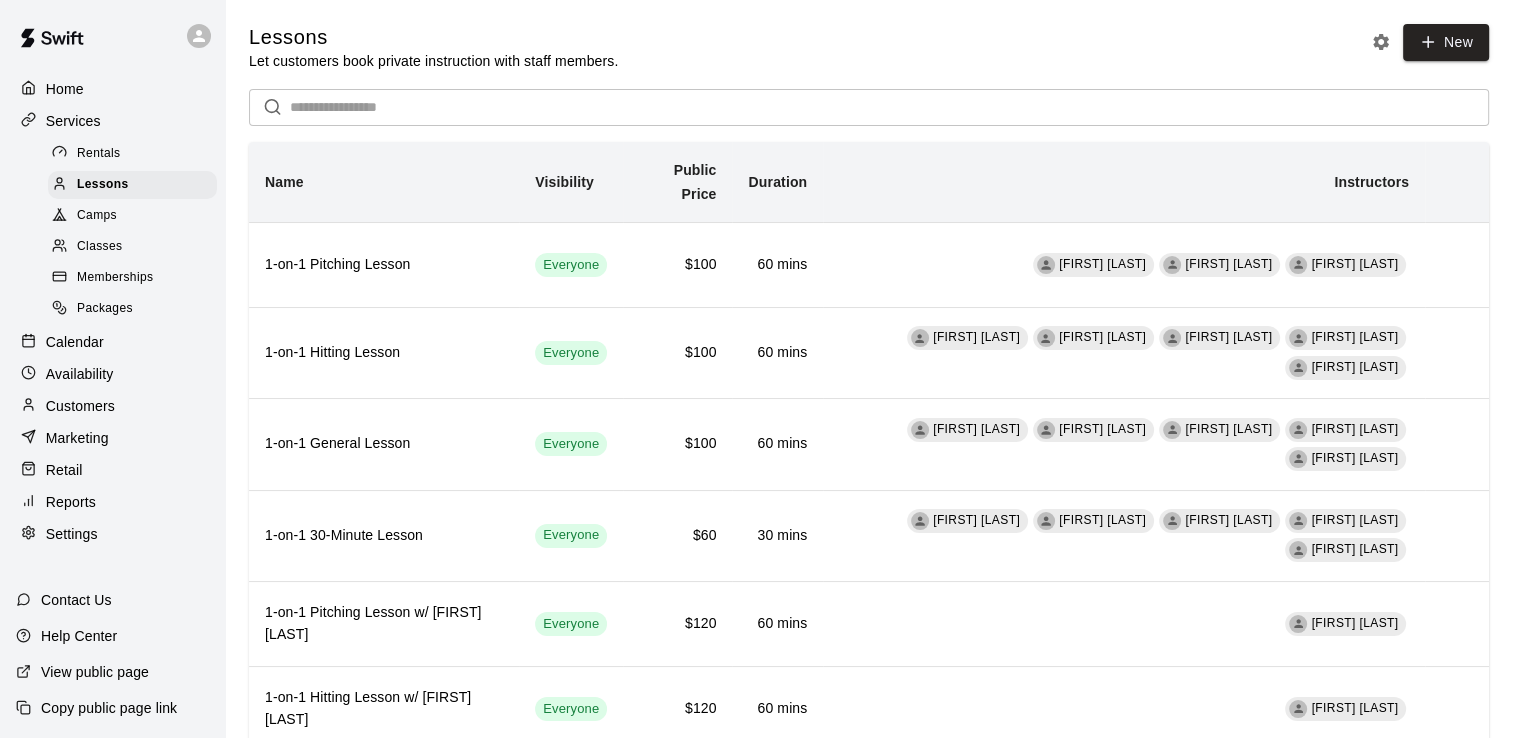 click on "Classes" at bounding box center (132, 247) 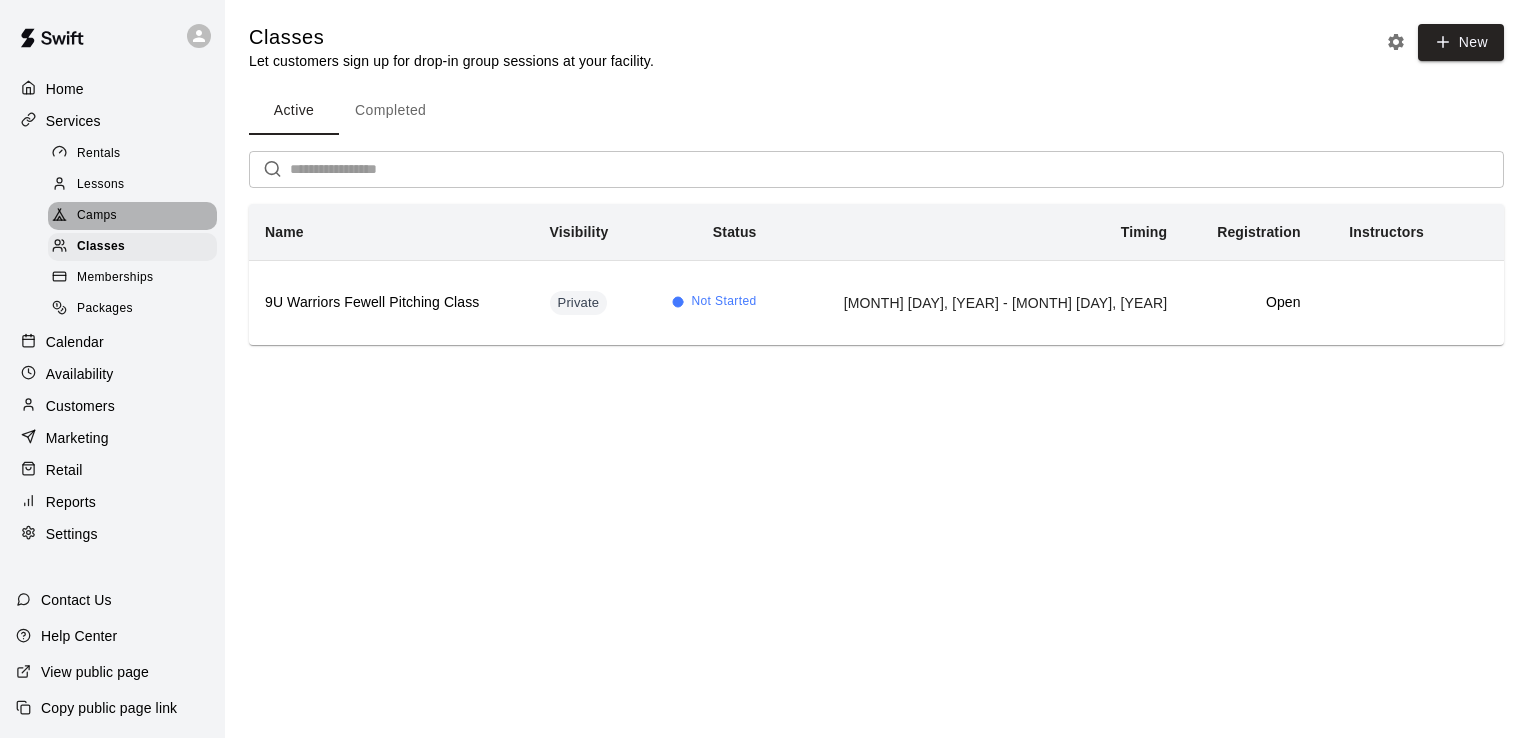 click on "Camps" at bounding box center (132, 216) 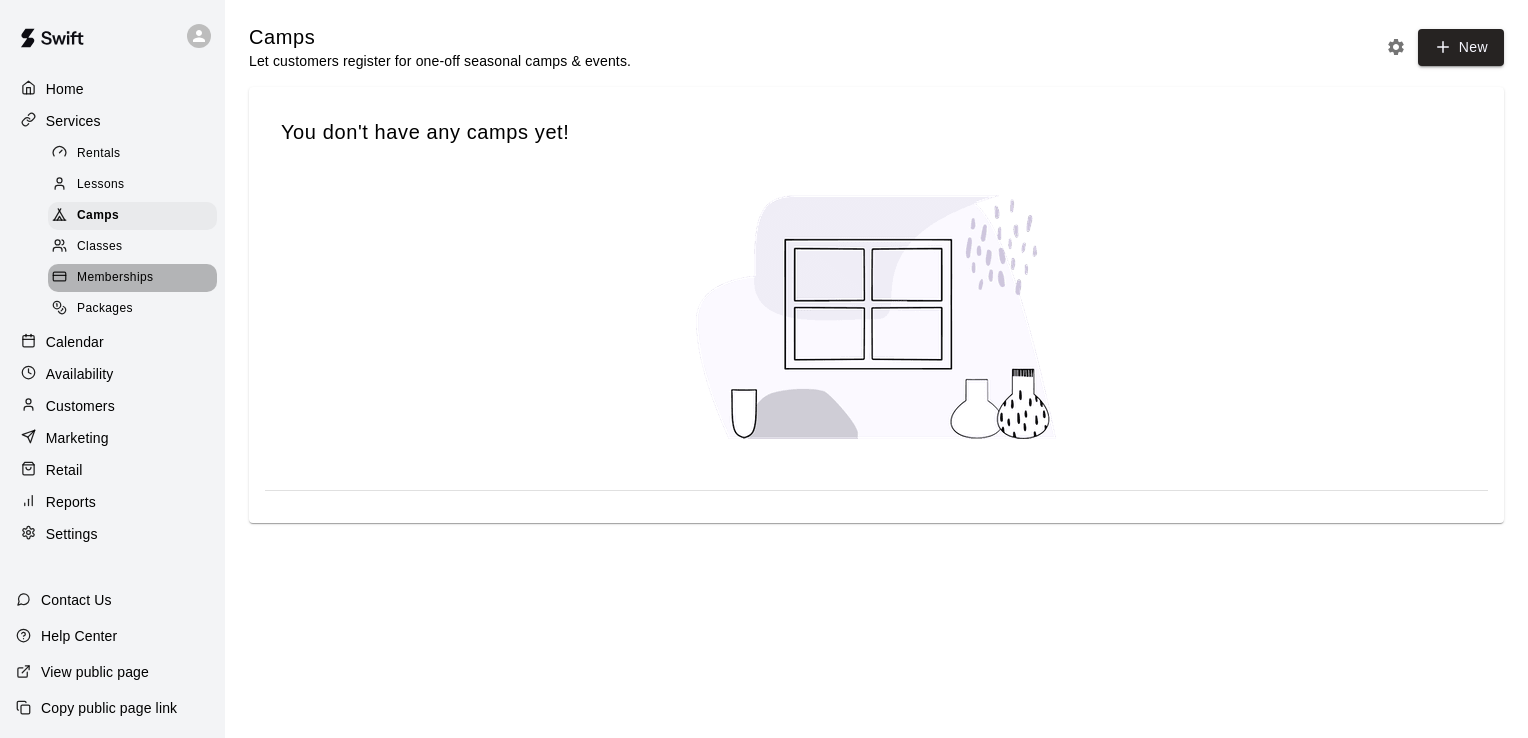click on "Memberships" at bounding box center [115, 278] 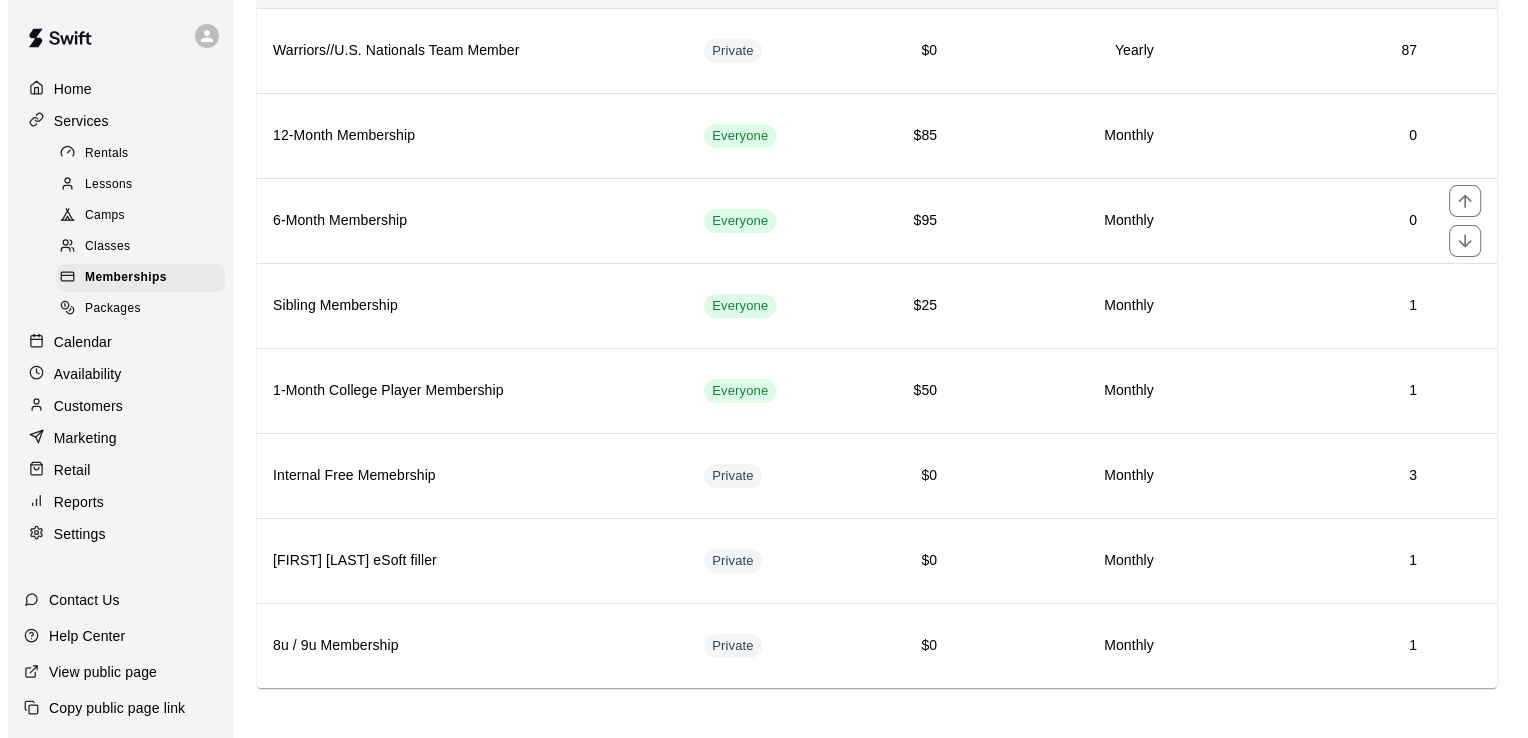 scroll, scrollTop: 0, scrollLeft: 0, axis: both 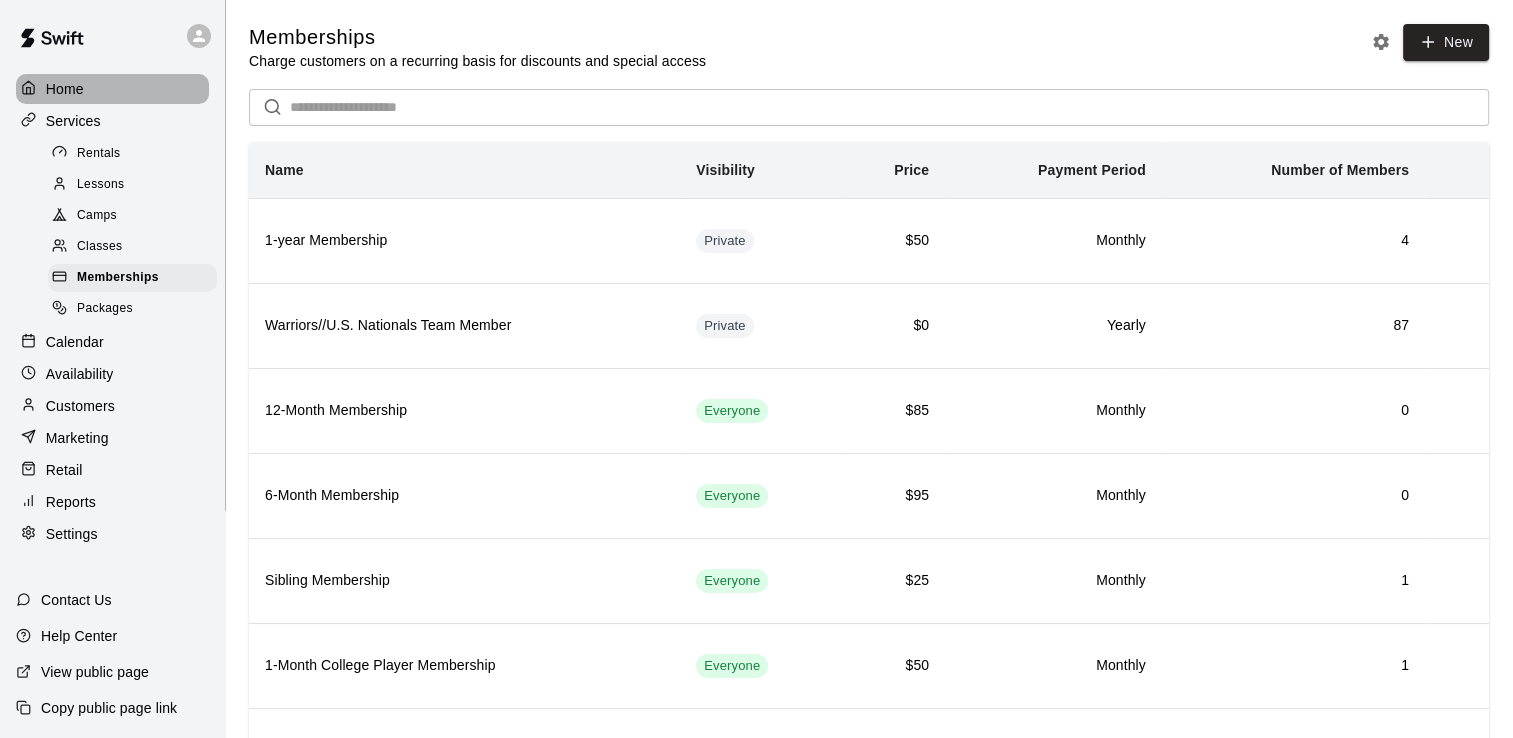 click on "Home" at bounding box center (112, 89) 